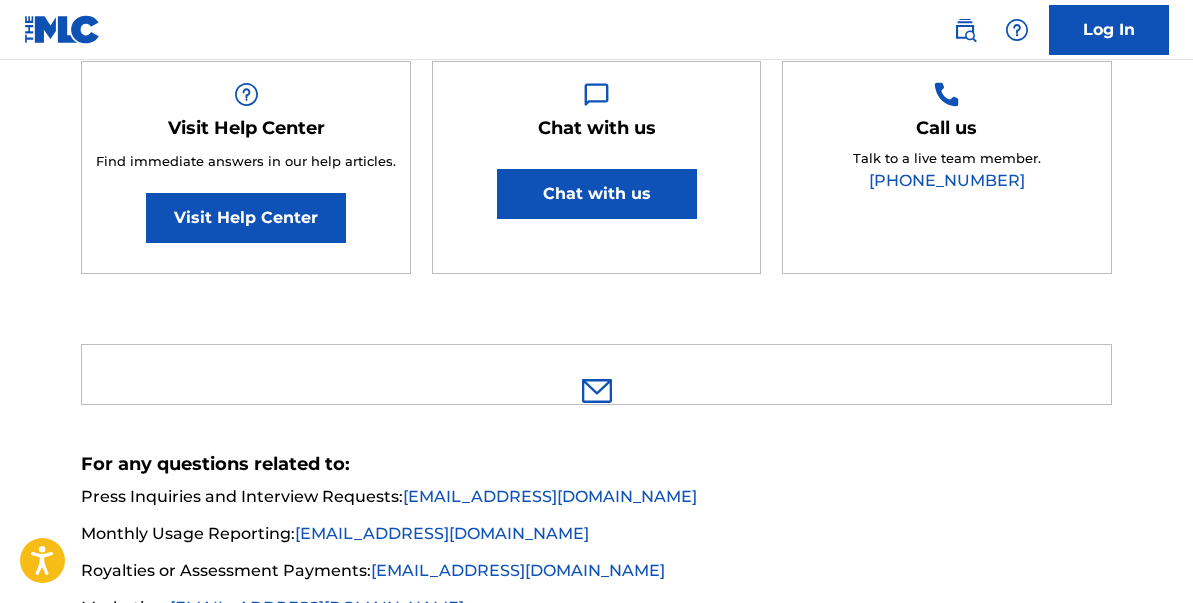scroll, scrollTop: 371, scrollLeft: 0, axis: vertical 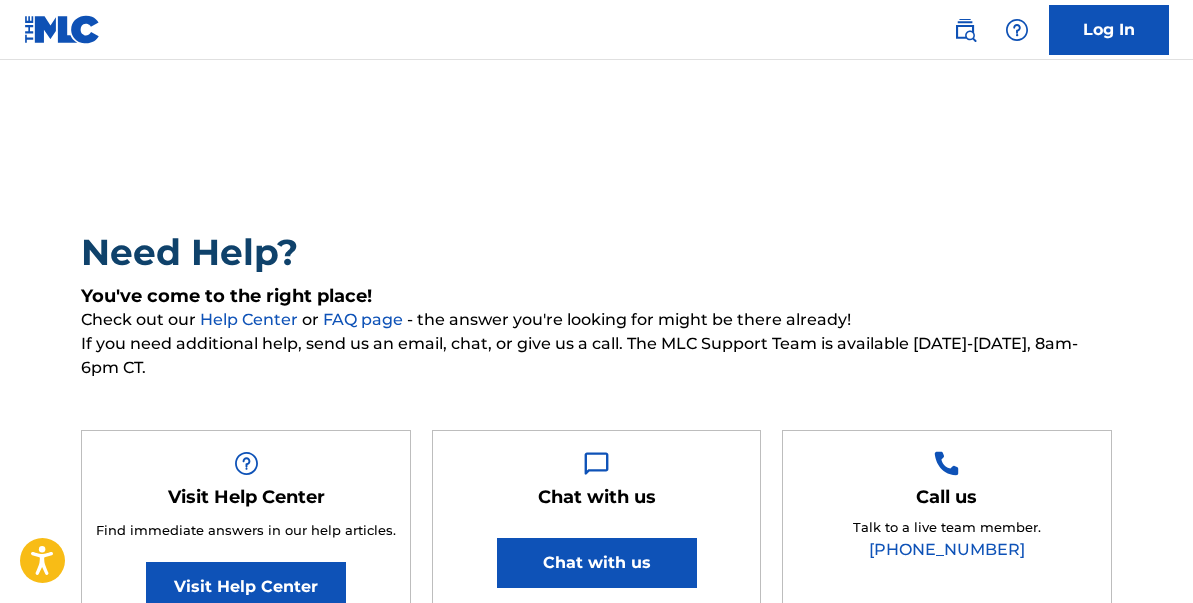 click on "Log In" at bounding box center (1109, 30) 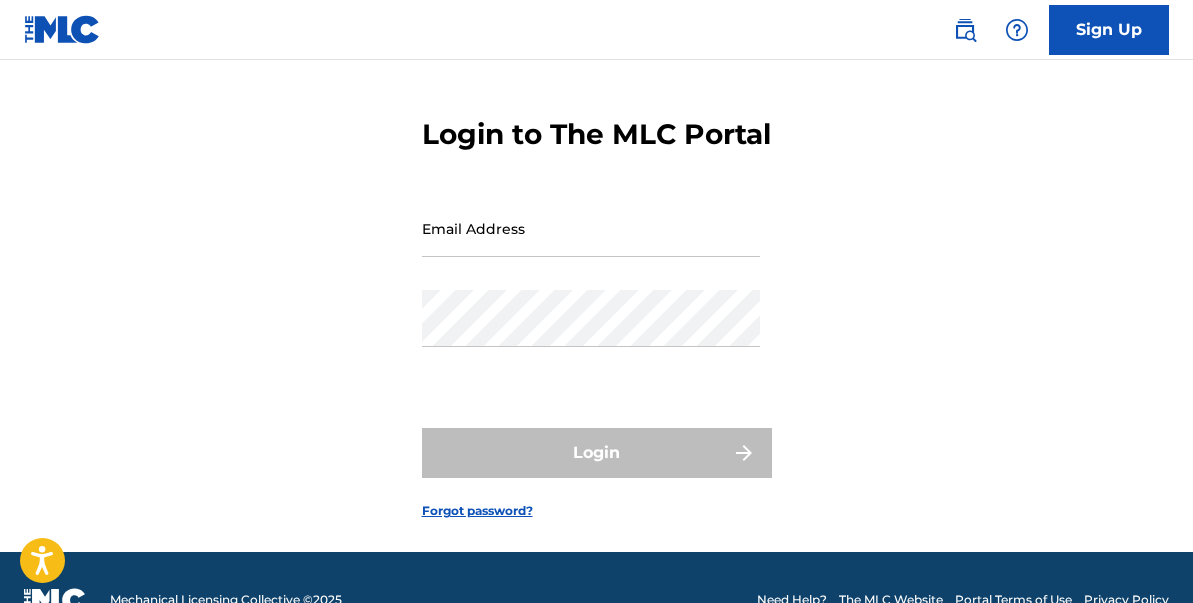 scroll, scrollTop: 38, scrollLeft: 0, axis: vertical 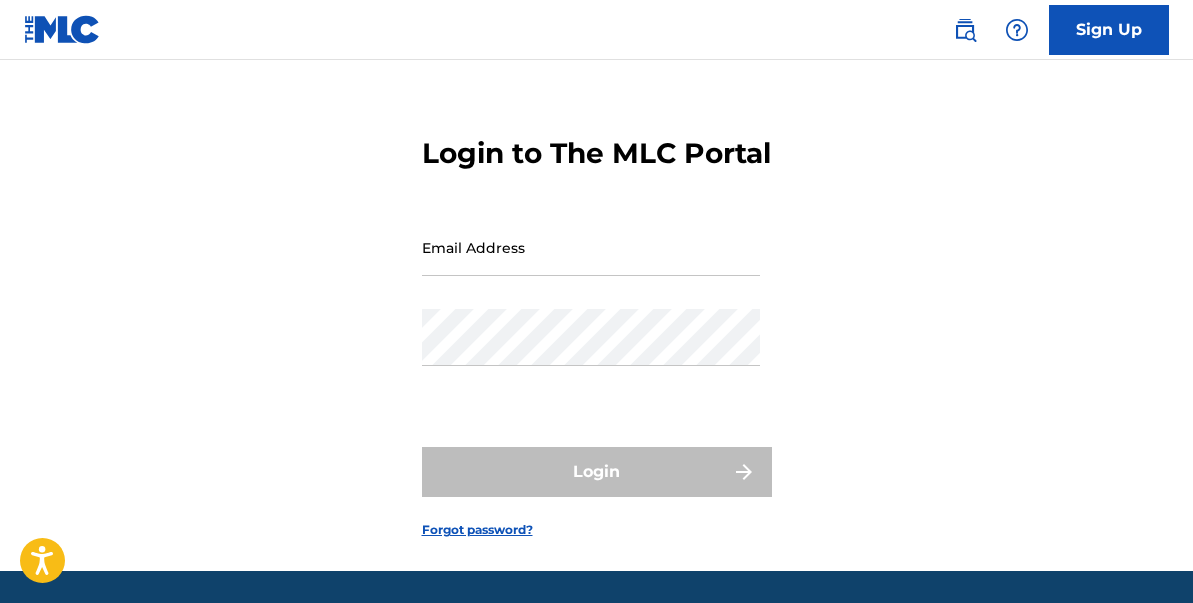 click at bounding box center [1017, 30] 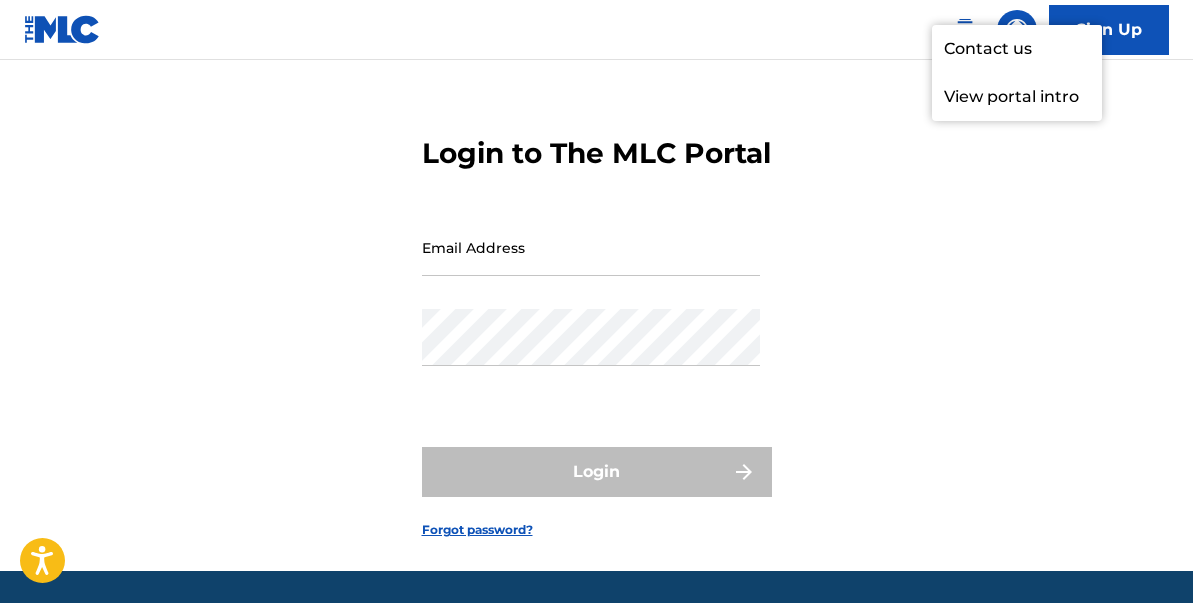 click at bounding box center (965, 30) 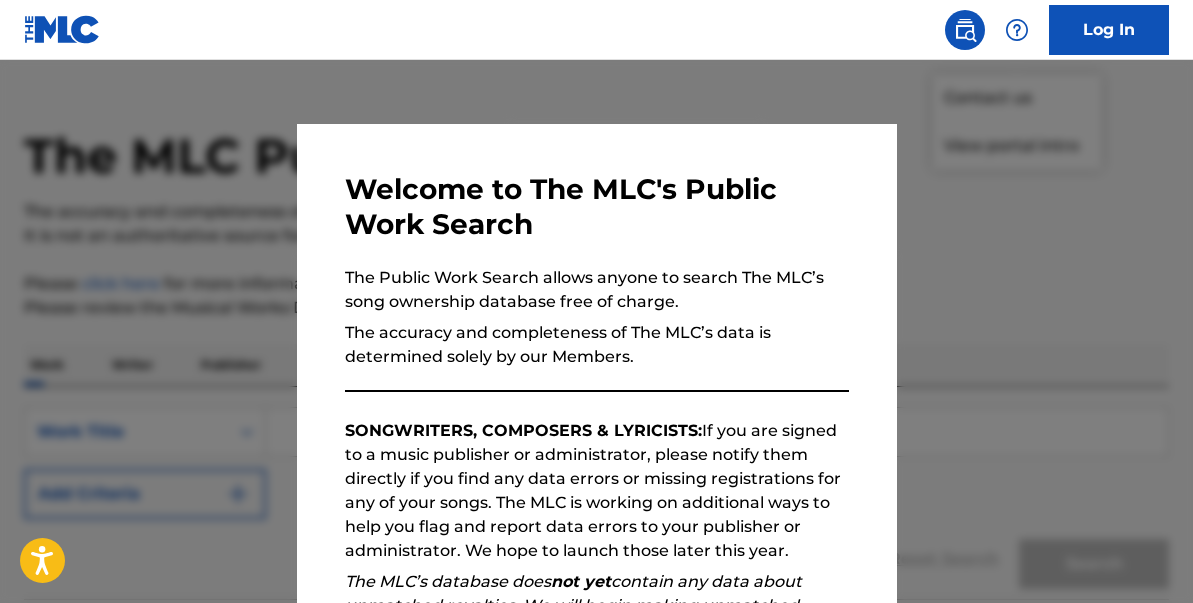 scroll, scrollTop: 0, scrollLeft: 0, axis: both 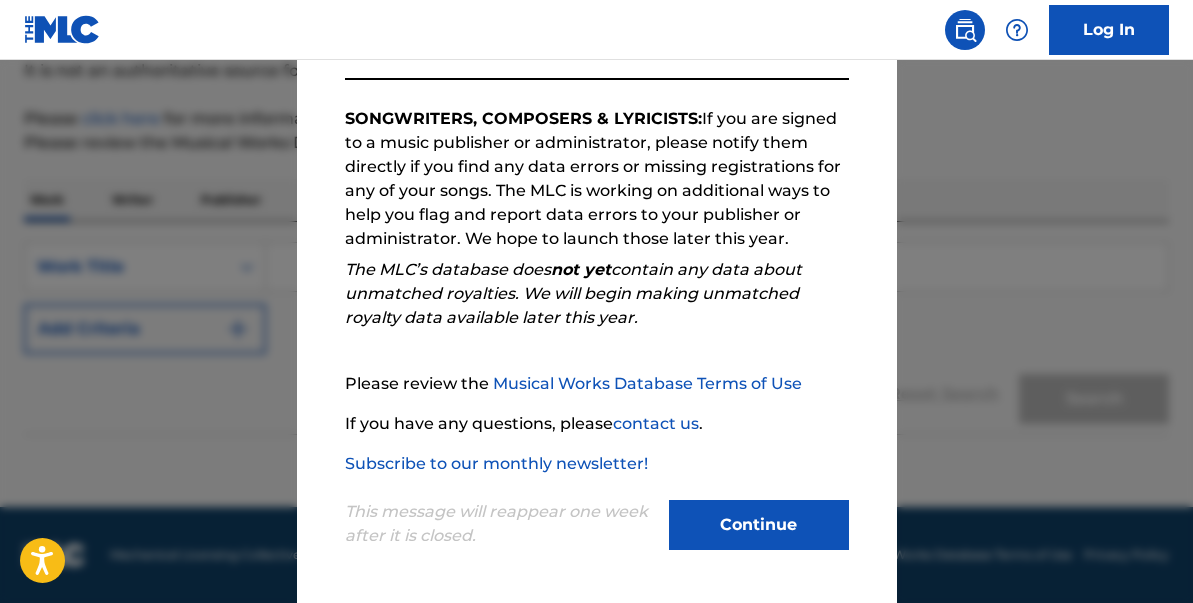 click on "Continue" at bounding box center [759, 525] 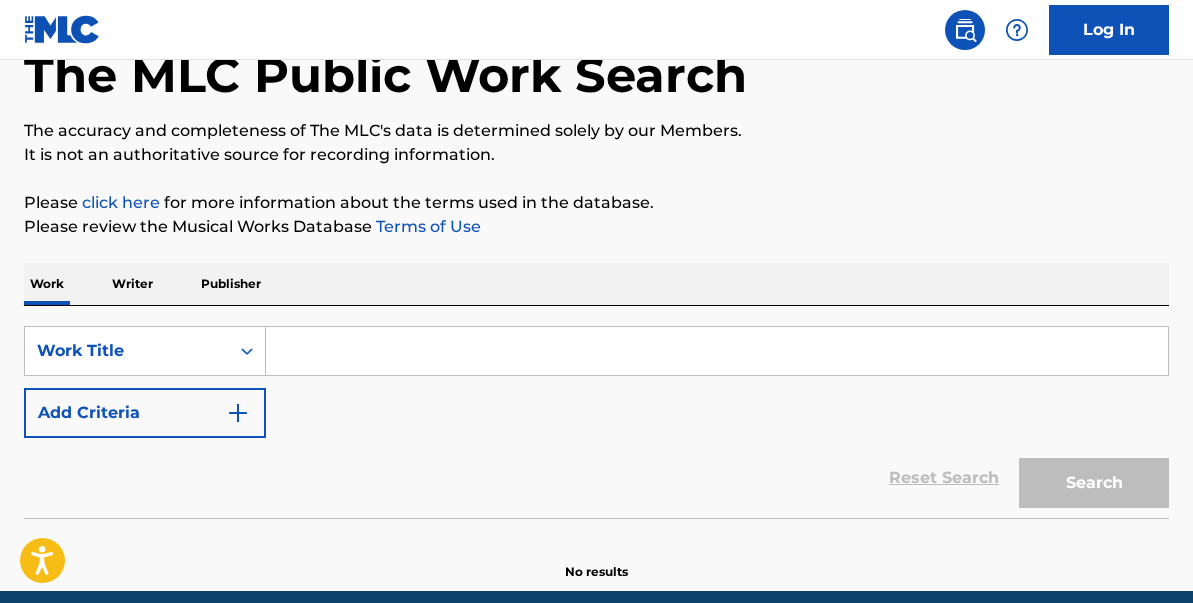 scroll, scrollTop: 0, scrollLeft: 0, axis: both 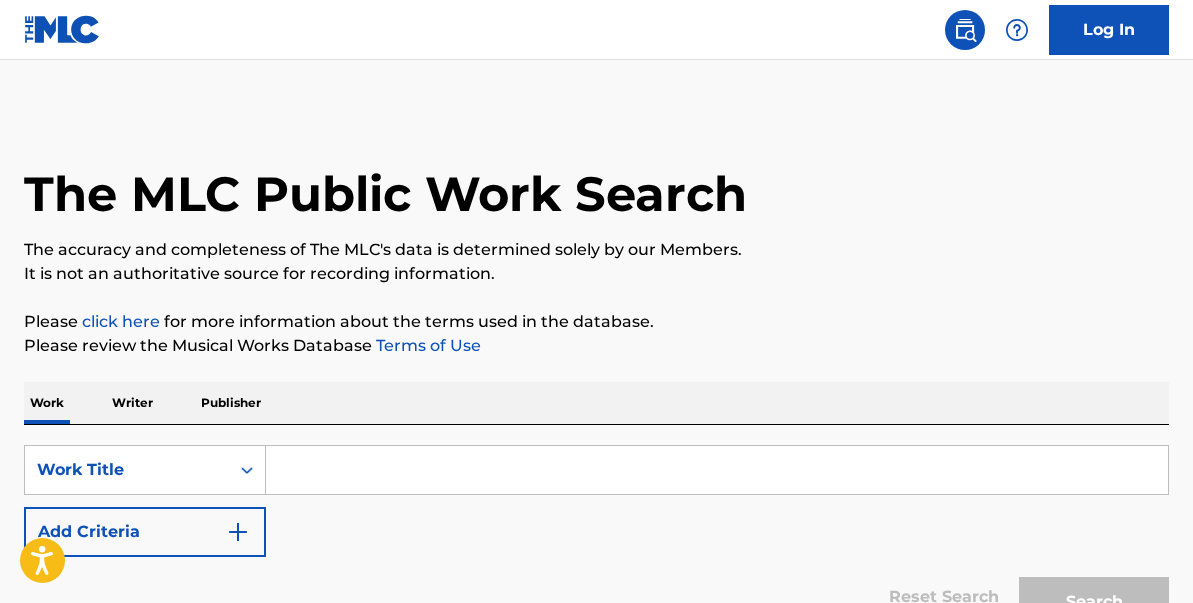 click at bounding box center (62, 29) 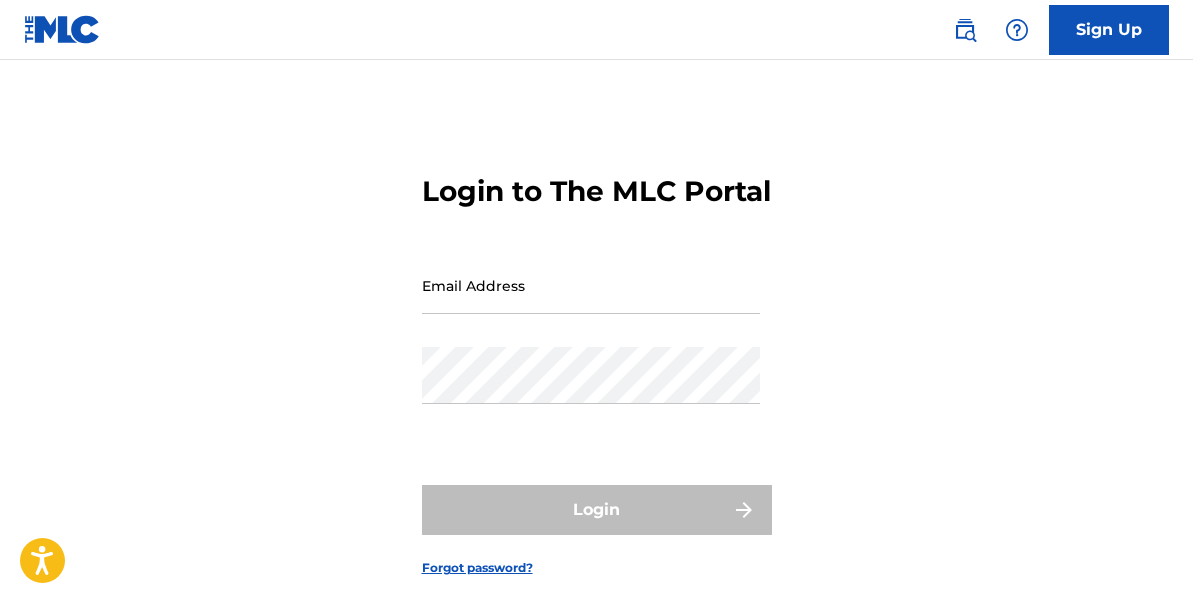 scroll, scrollTop: 137, scrollLeft: 0, axis: vertical 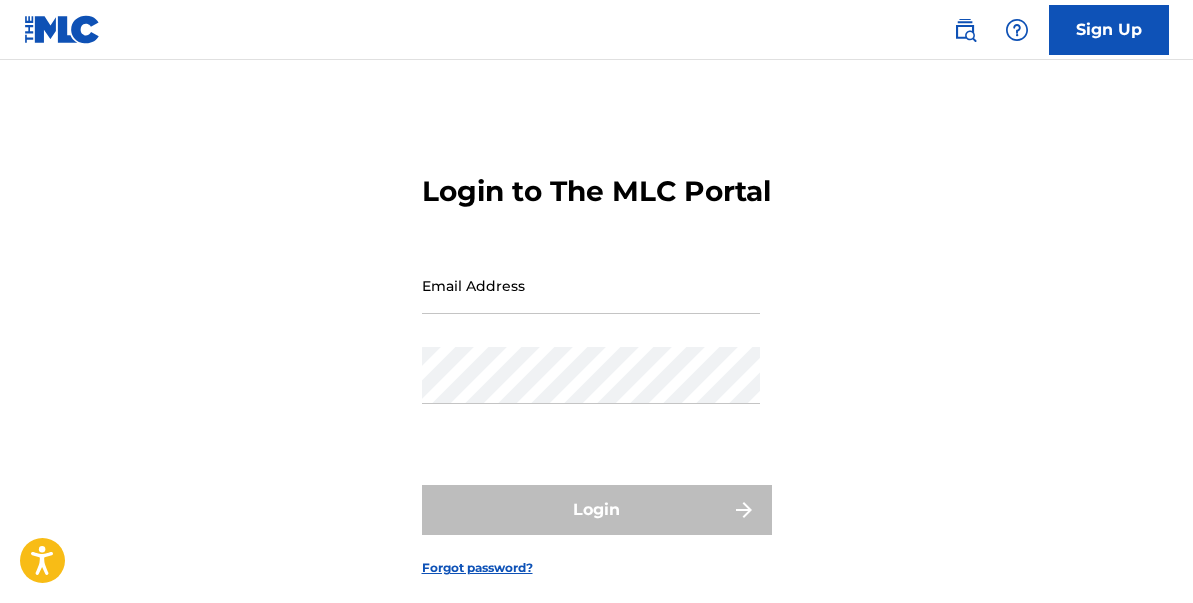 click on "Sign Up" at bounding box center [1109, 30] 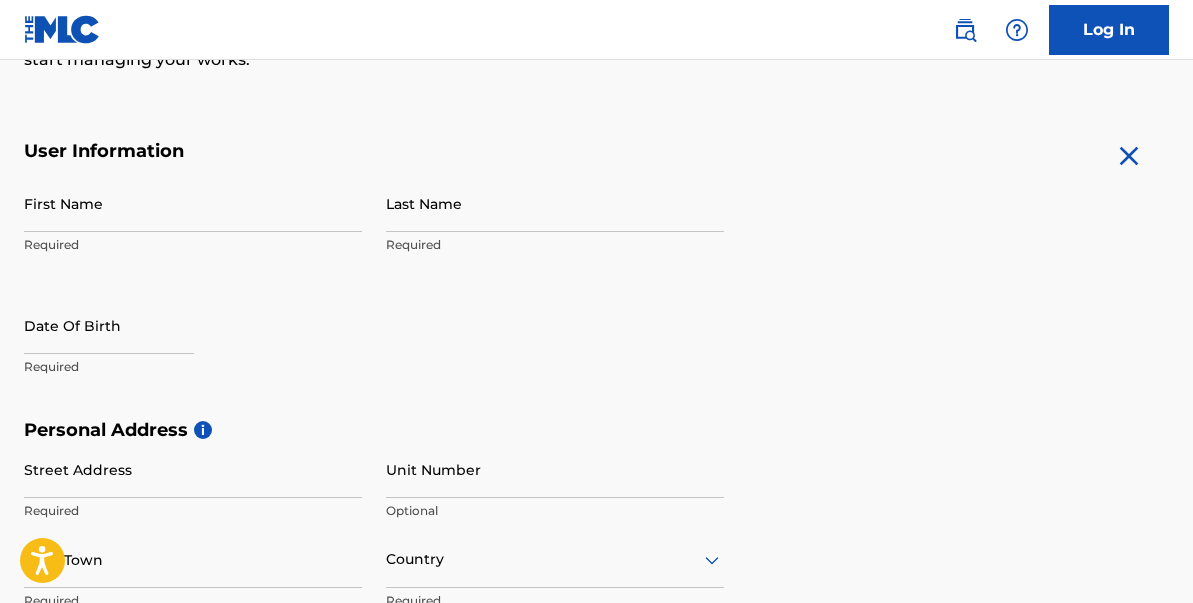 scroll, scrollTop: 354, scrollLeft: 0, axis: vertical 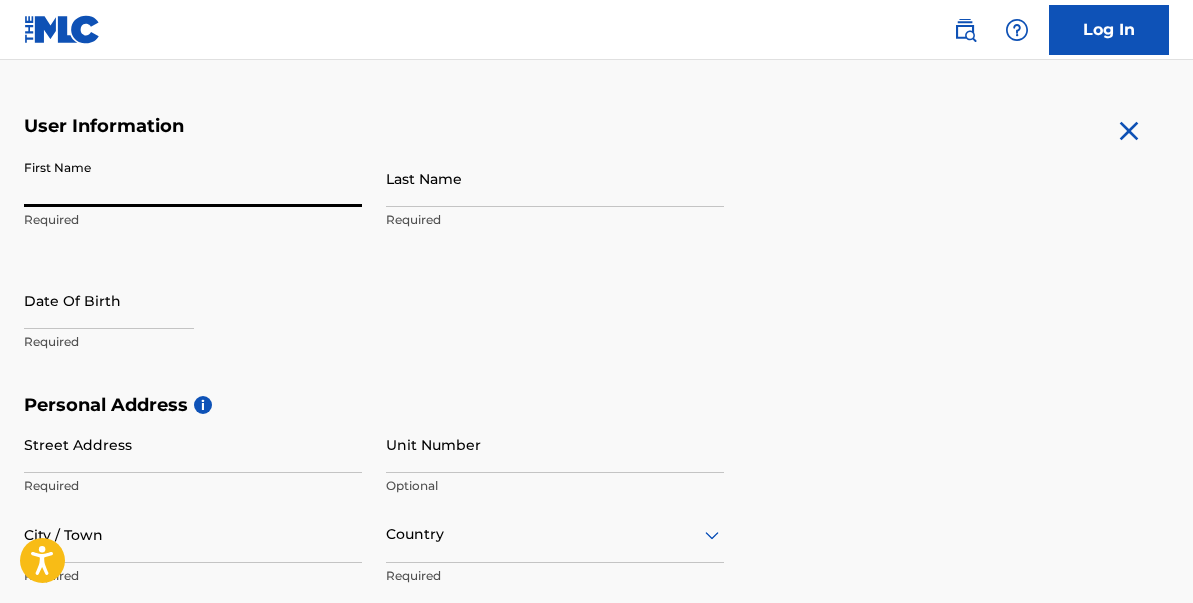 click on "First Name" at bounding box center (193, 178) 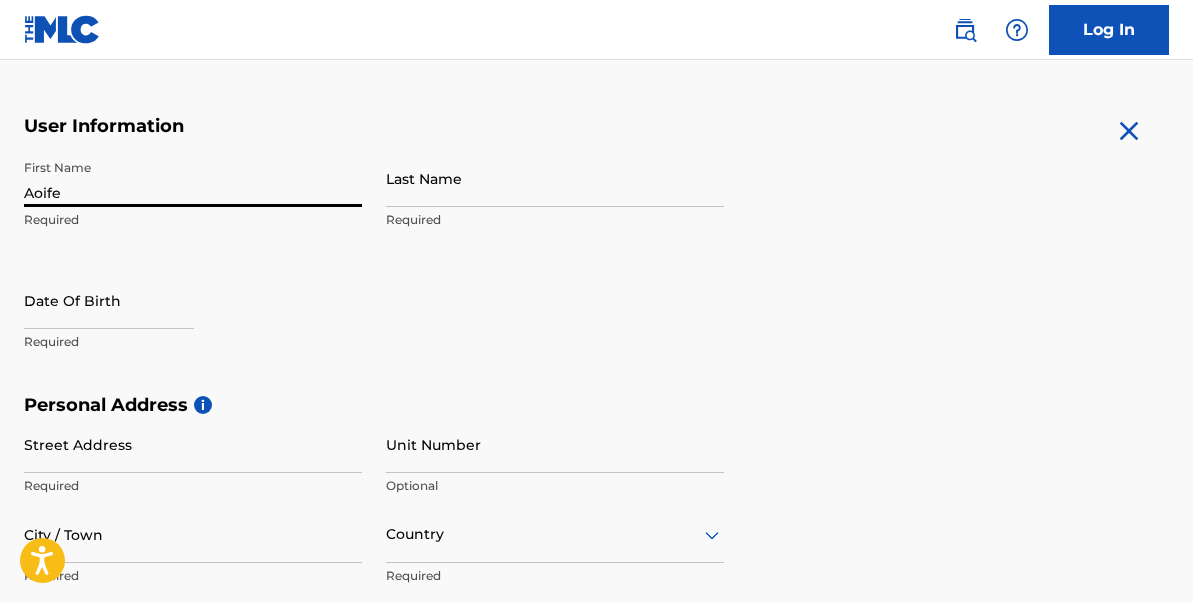 type on "Aoife" 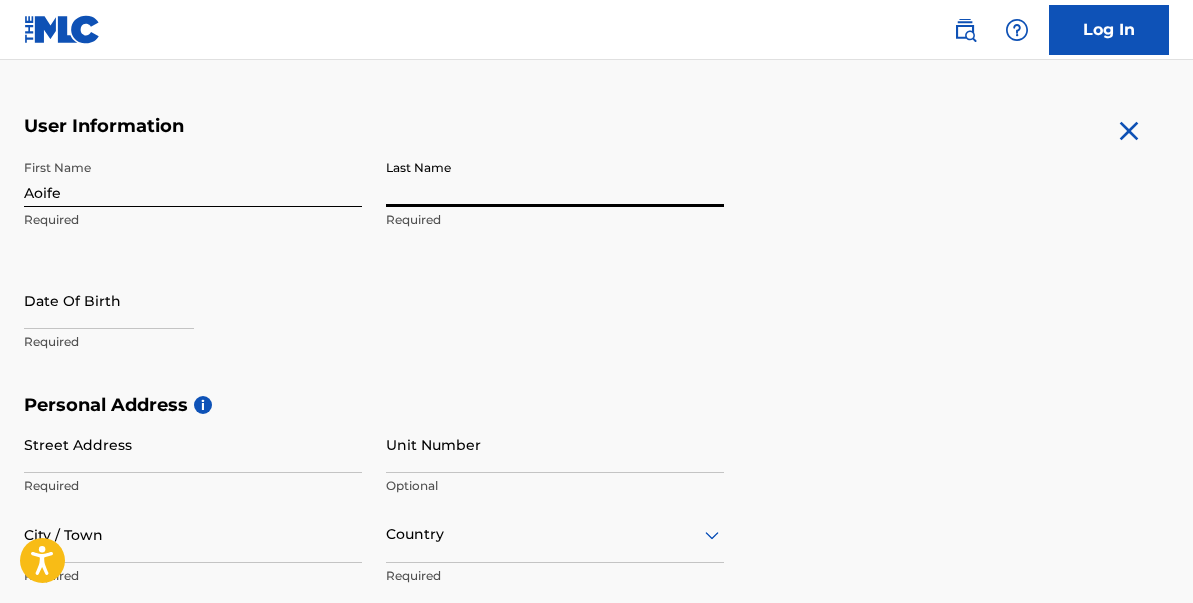 click on "Last Name" at bounding box center [555, 178] 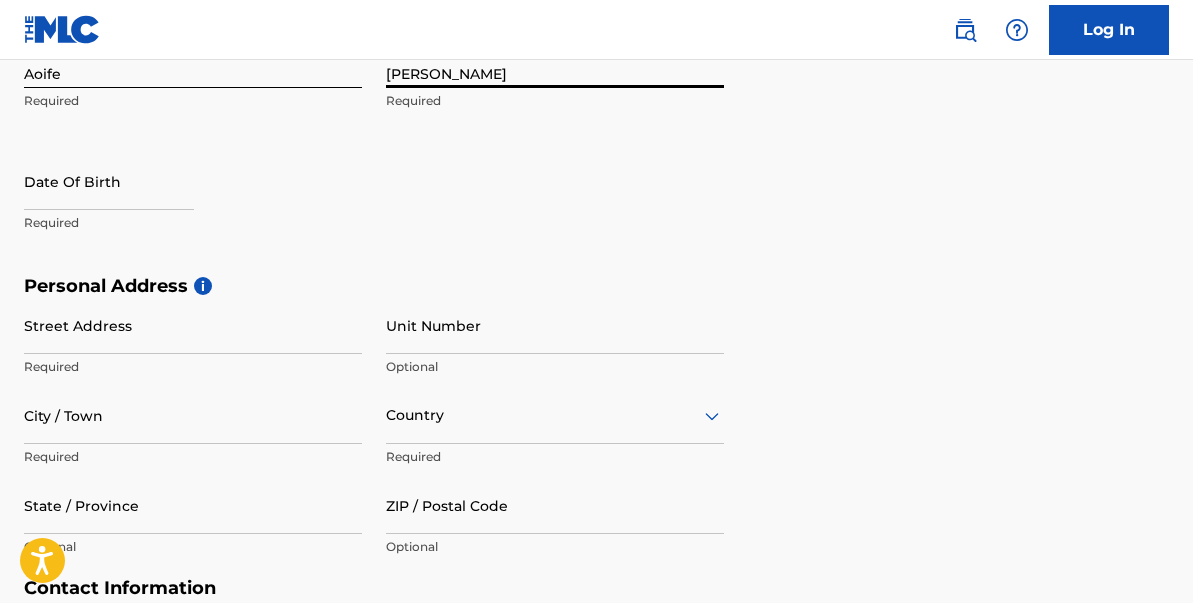 scroll, scrollTop: 500, scrollLeft: 0, axis: vertical 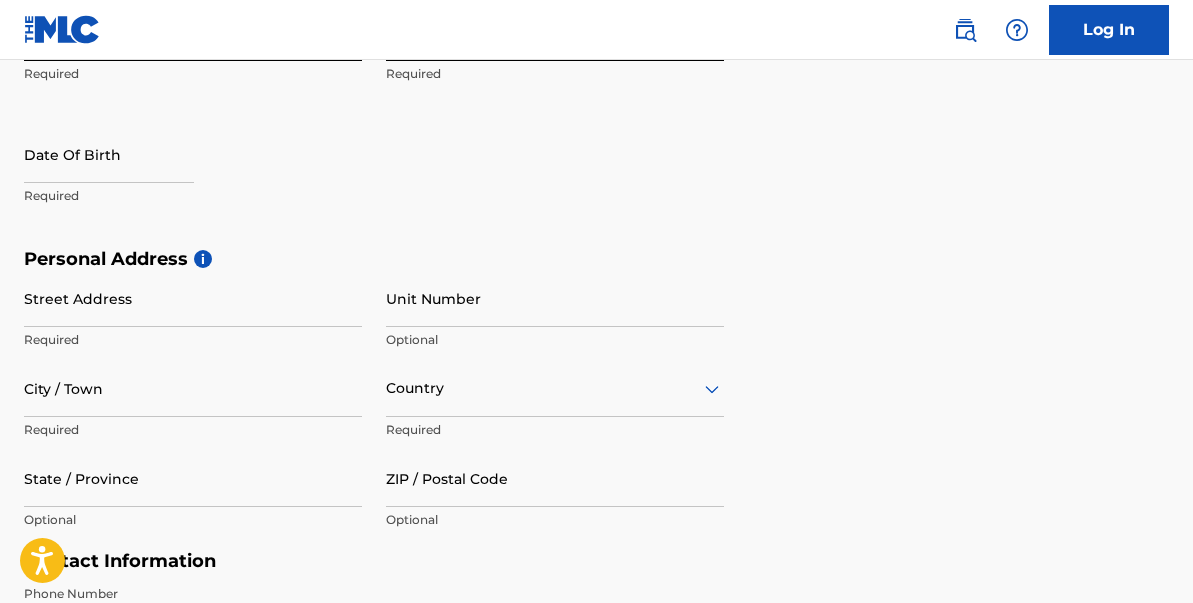 type on "[PERSON_NAME]" 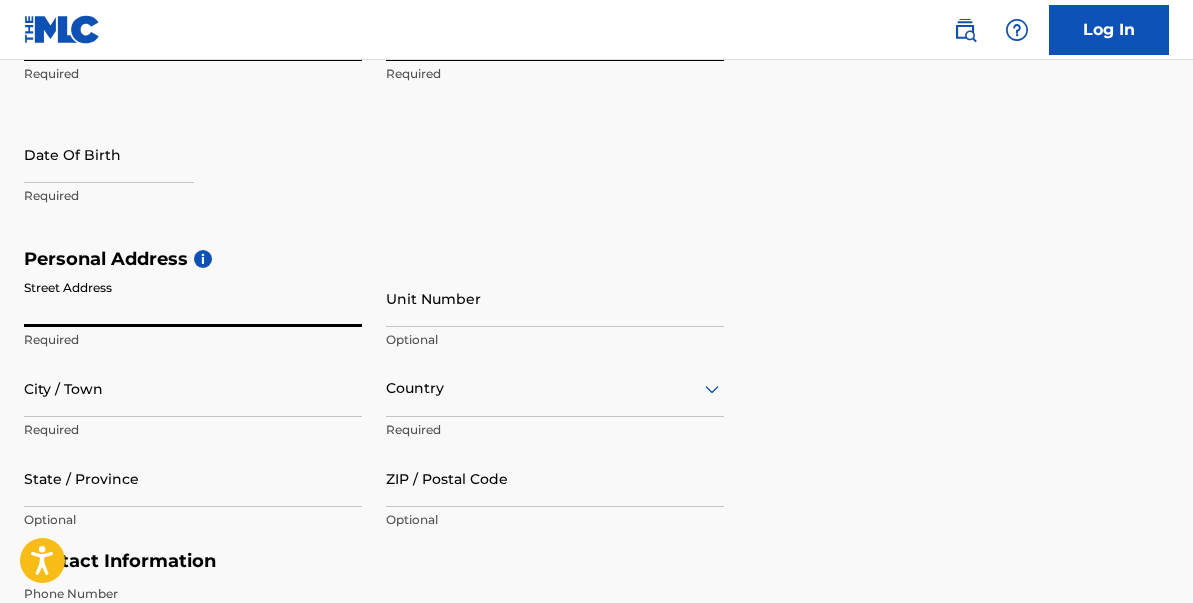 click on "Street Address" at bounding box center (193, 298) 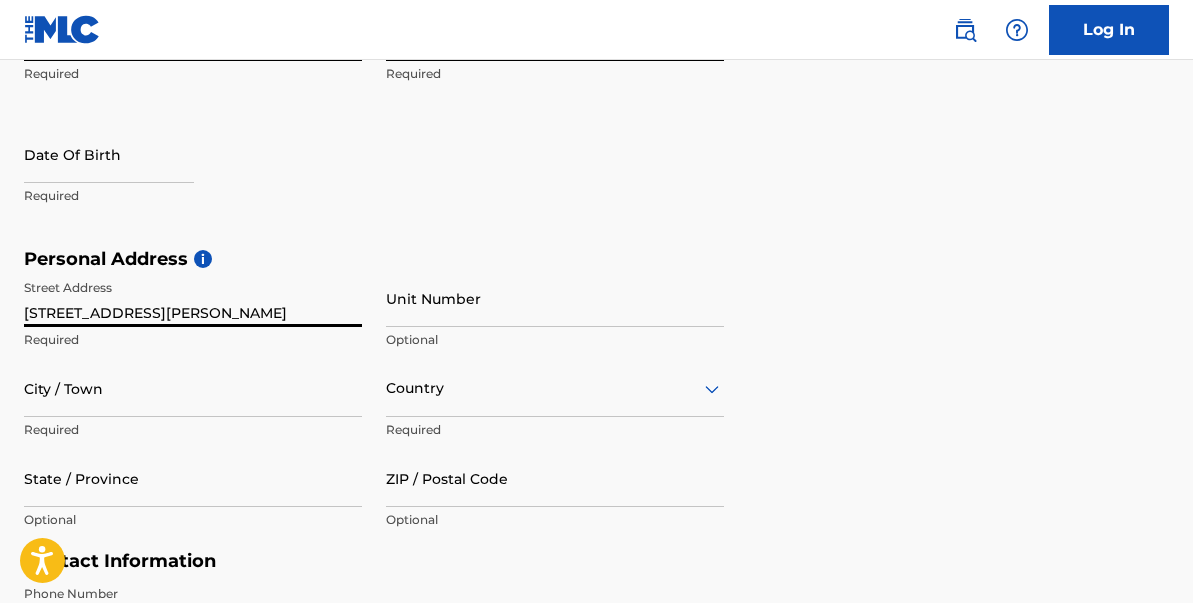 type on "[STREET_ADDRESS][PERSON_NAME]" 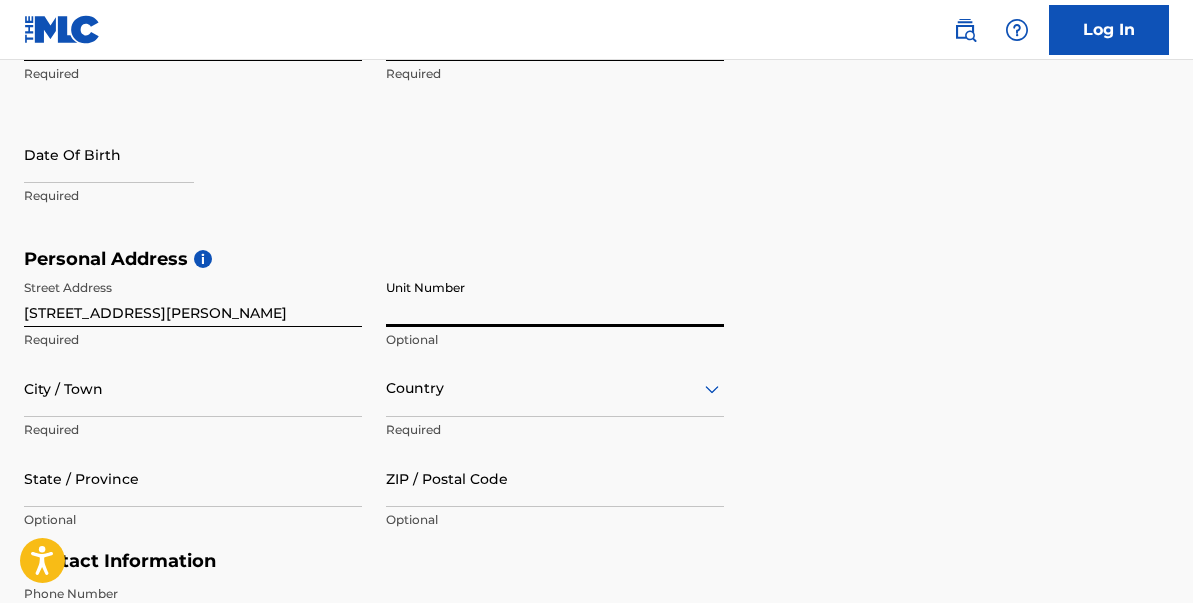 click on "Unit Number" at bounding box center [555, 298] 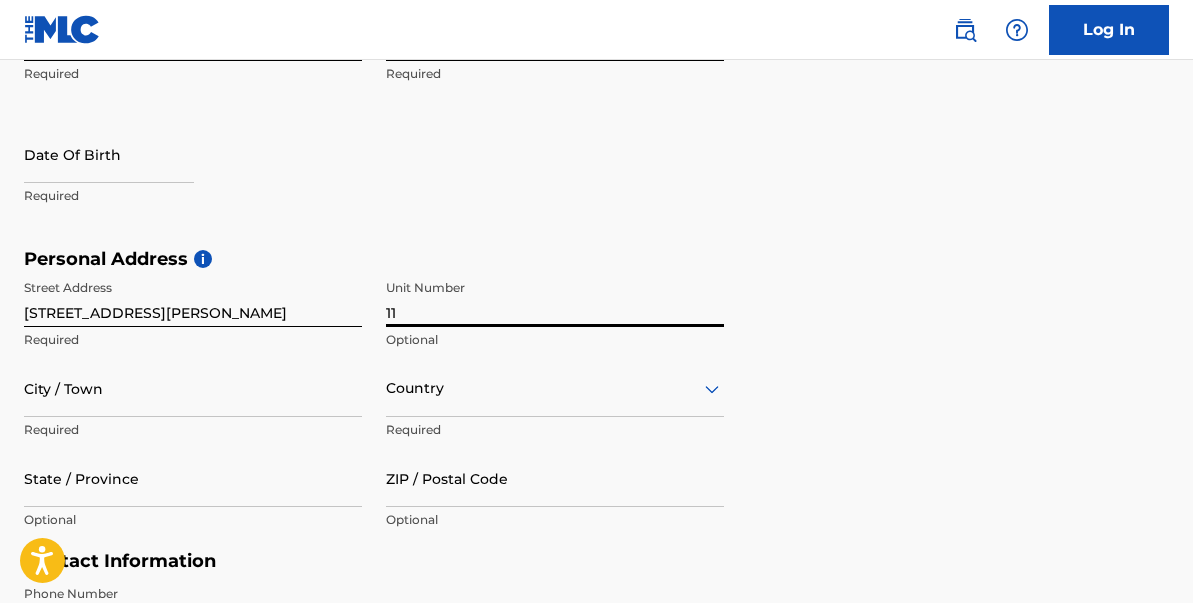 type on "11" 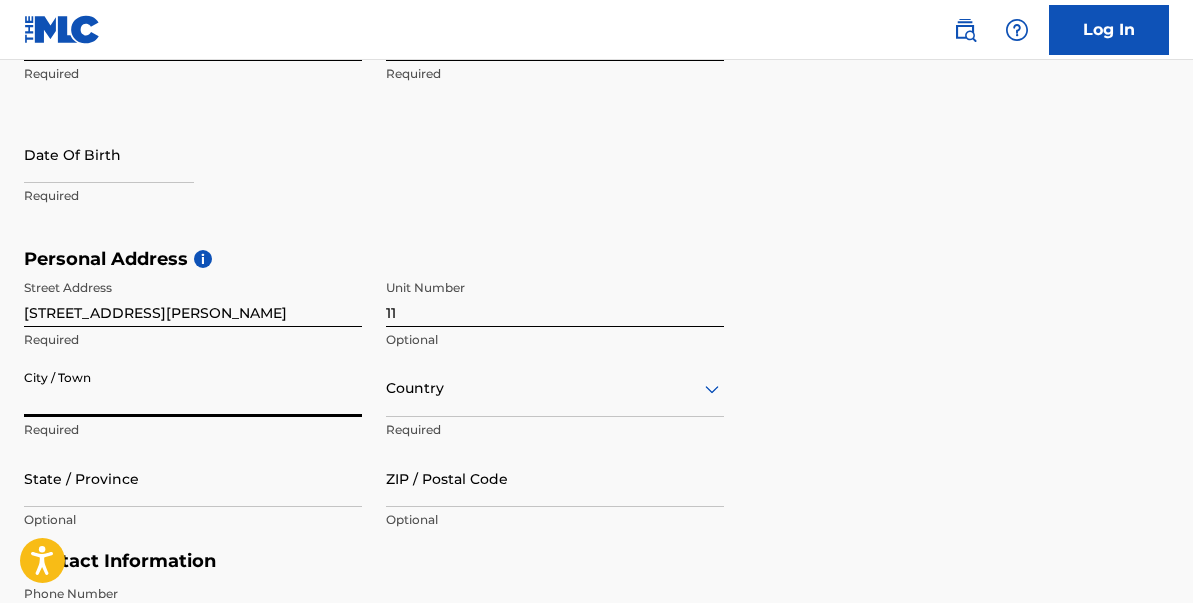 click on "City / Town" at bounding box center [193, 388] 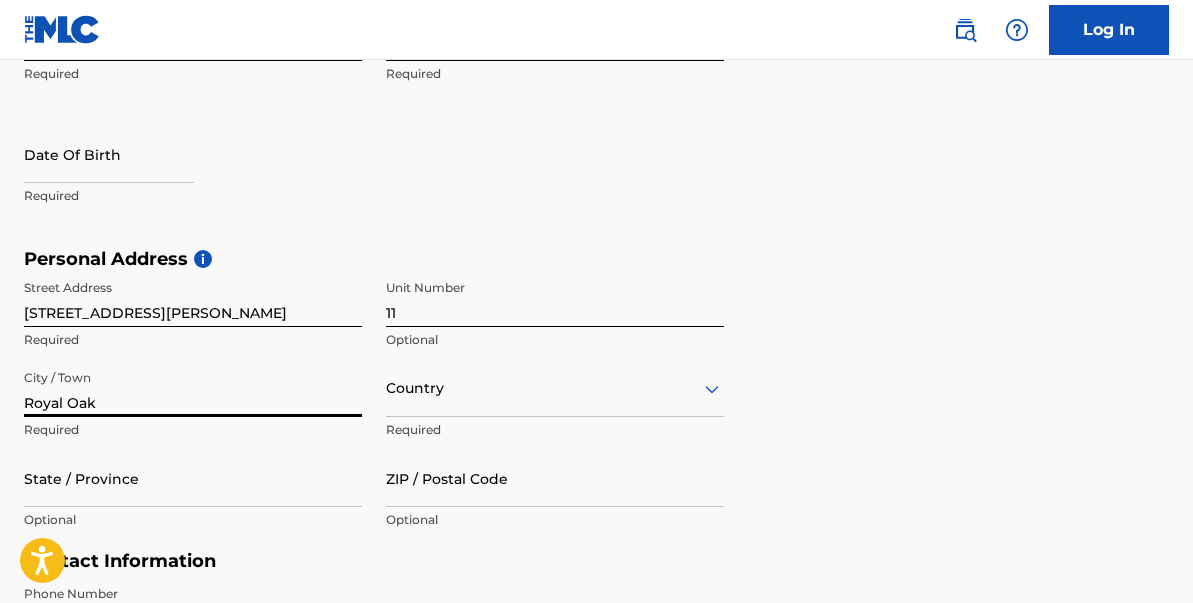type on "Royal Oak" 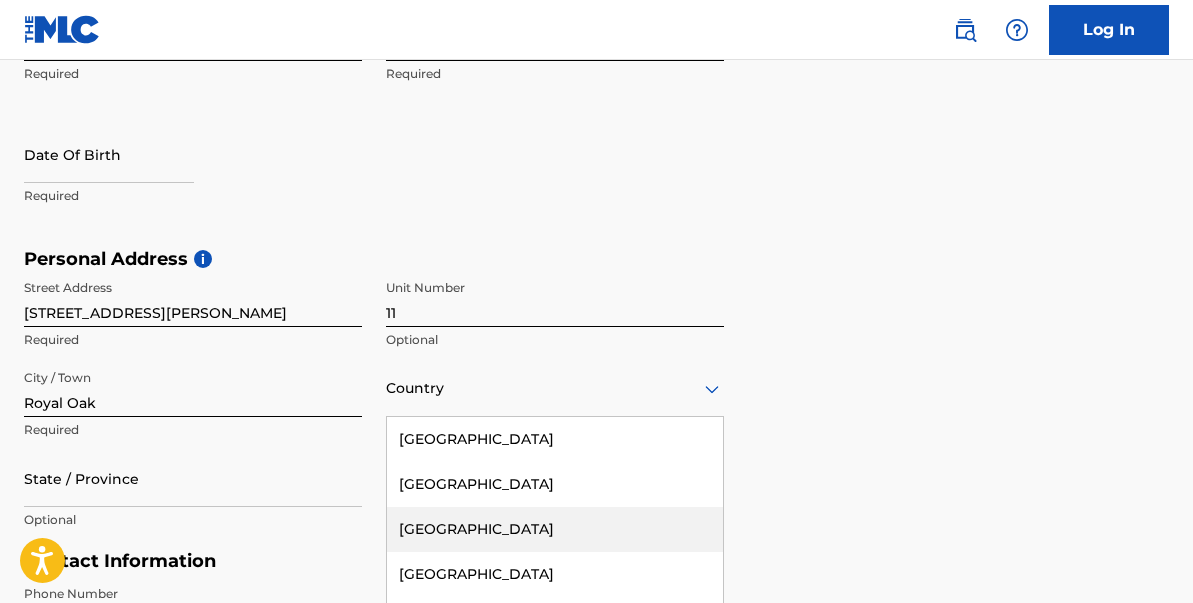 scroll, scrollTop: 615, scrollLeft: 0, axis: vertical 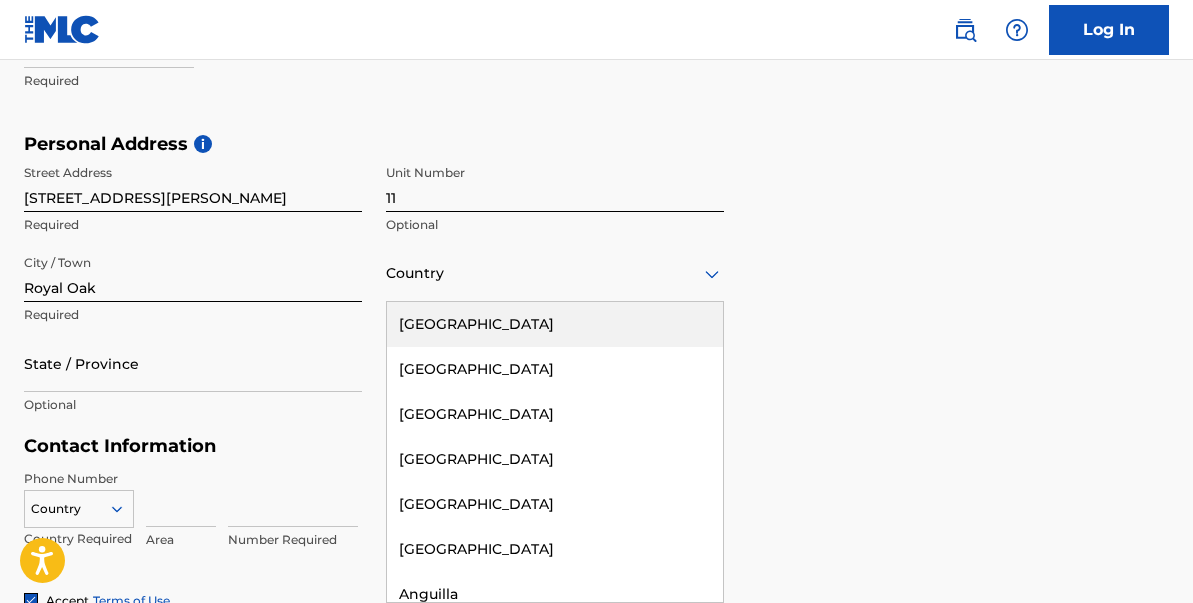 click on "[GEOGRAPHIC_DATA]" at bounding box center (555, 324) 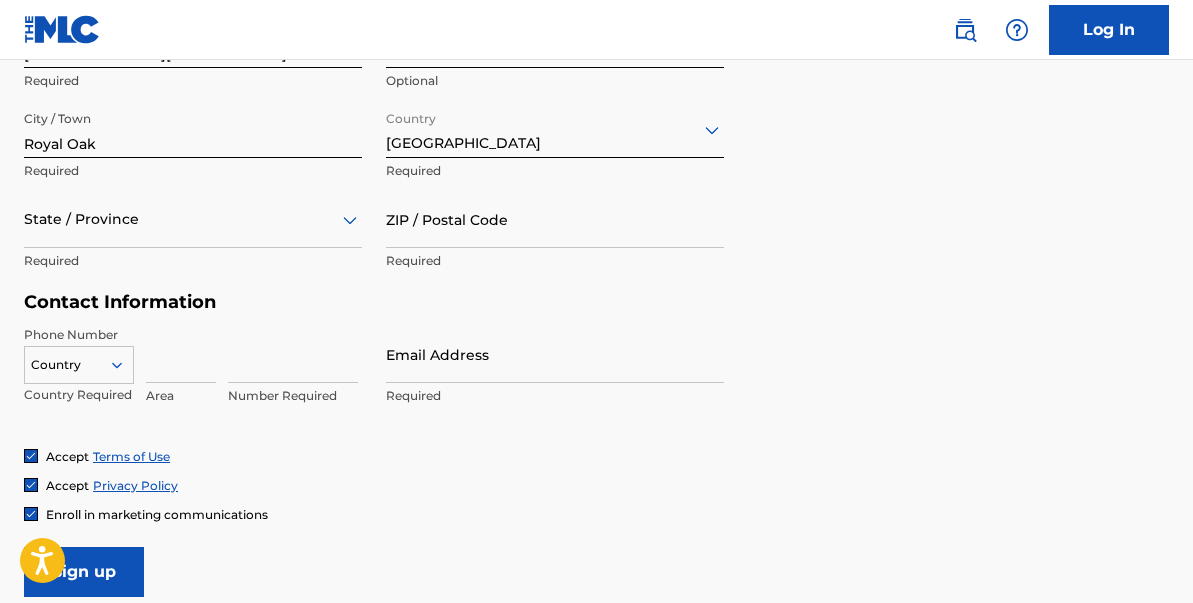 scroll, scrollTop: 814, scrollLeft: 0, axis: vertical 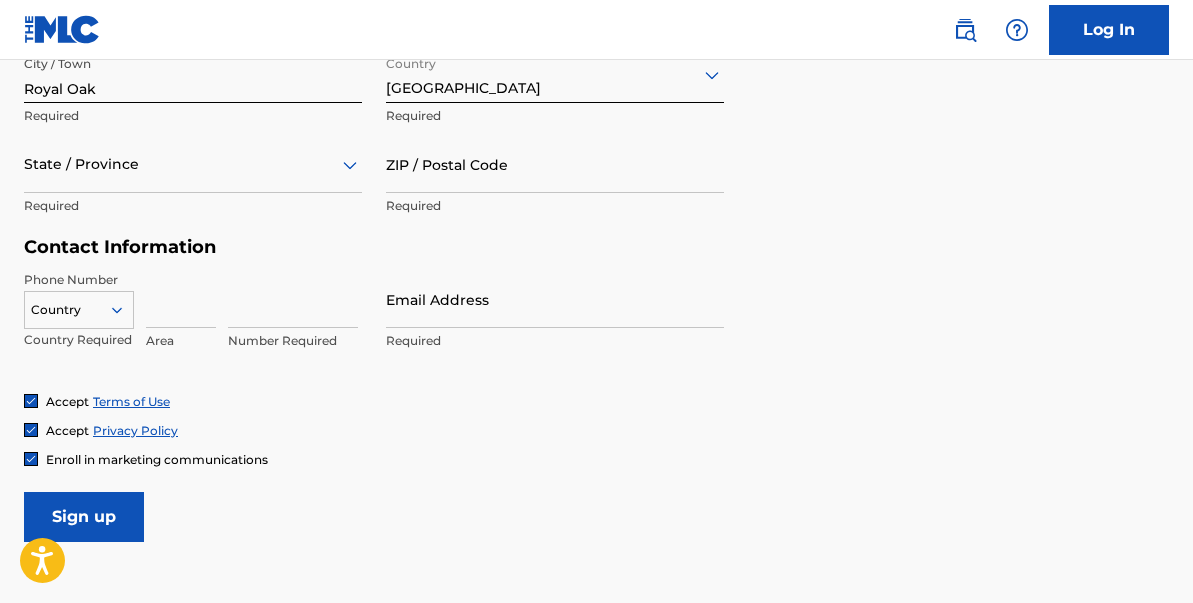 click at bounding box center (181, 299) 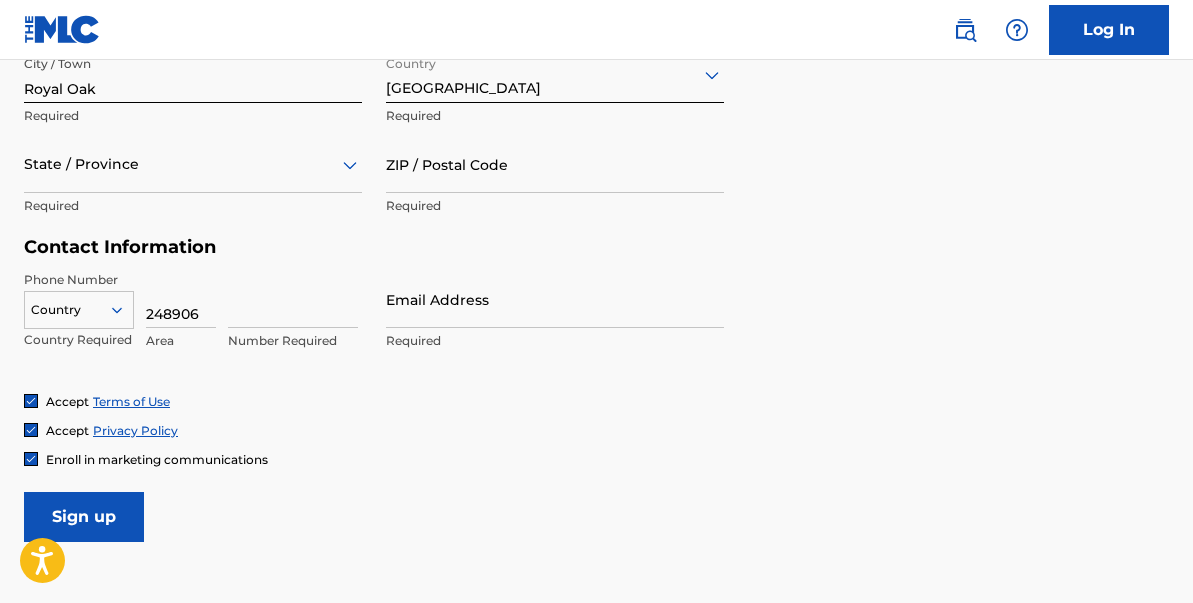 type on "248906" 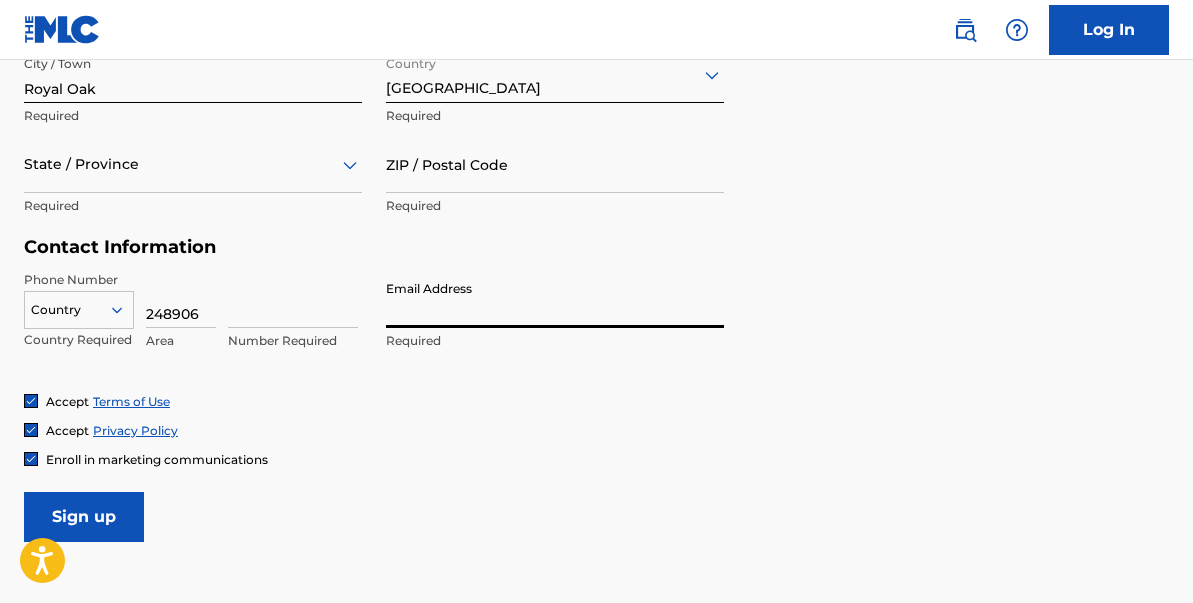click on "Email Address" at bounding box center [555, 299] 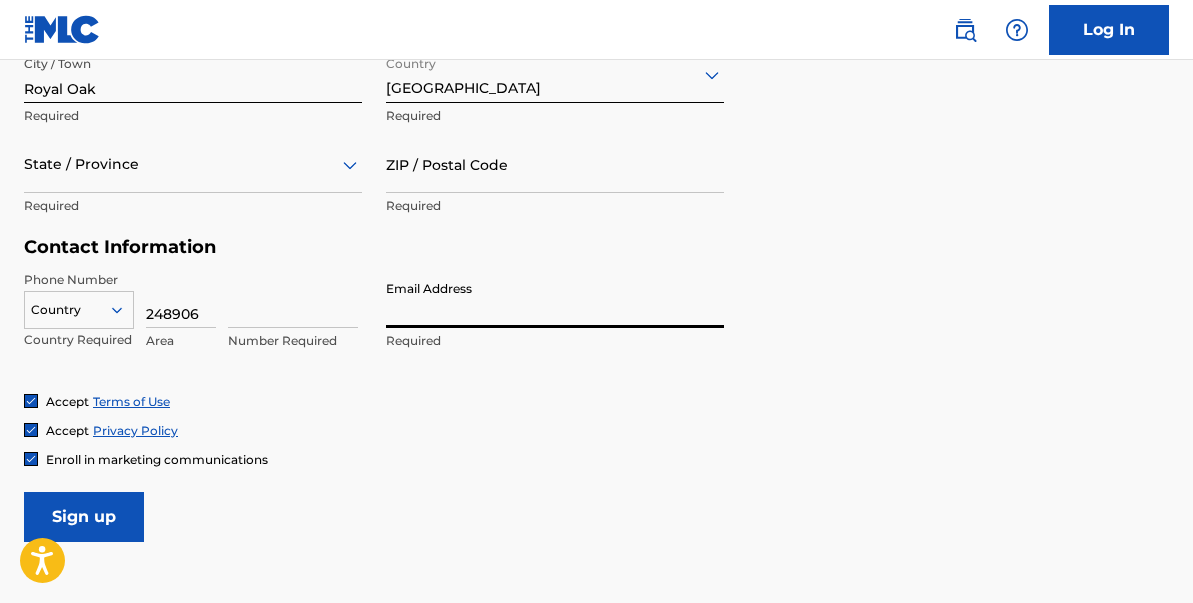 type on "[EMAIL_ADDRESS][DOMAIN_NAME]" 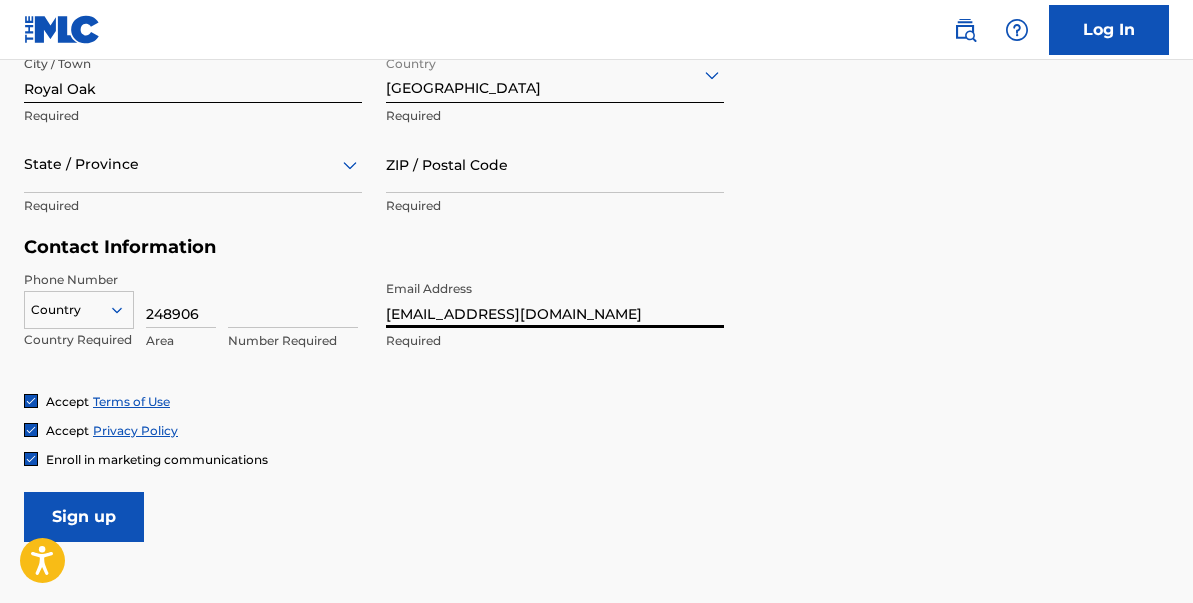 click on "248906" at bounding box center (181, 299) 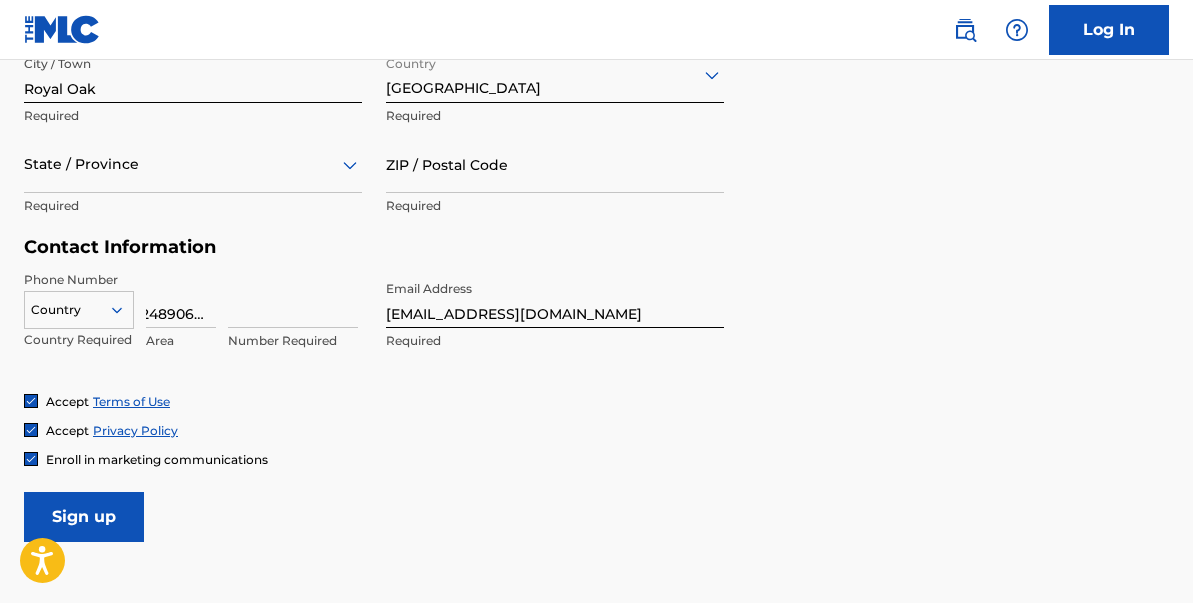 scroll, scrollTop: 0, scrollLeft: 14, axis: horizontal 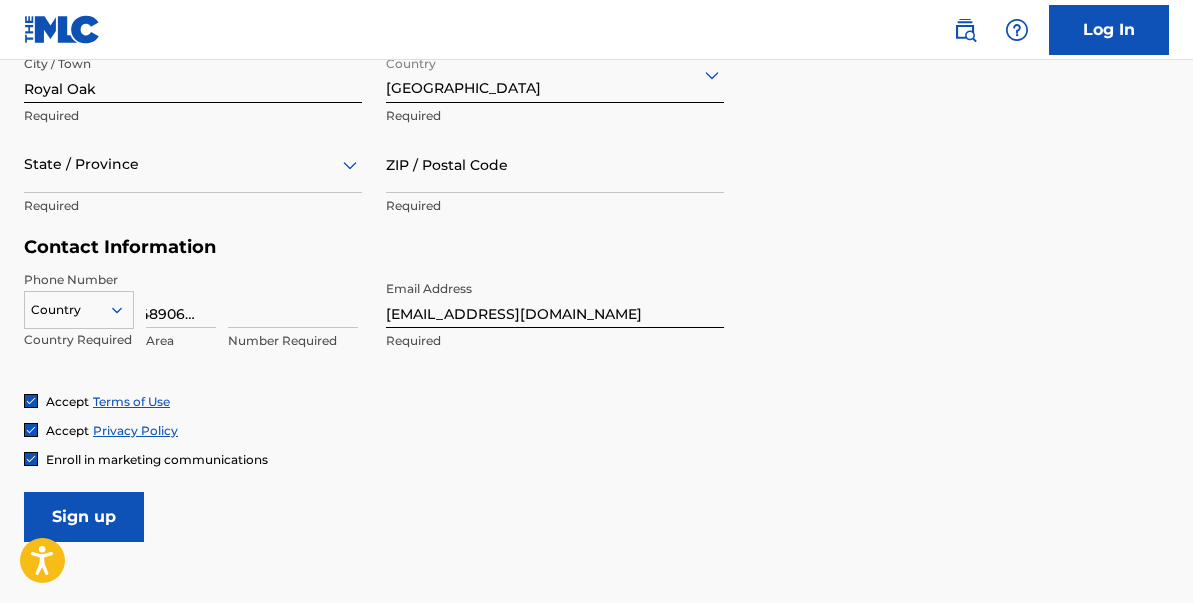 click on "Number Required" at bounding box center [293, 316] 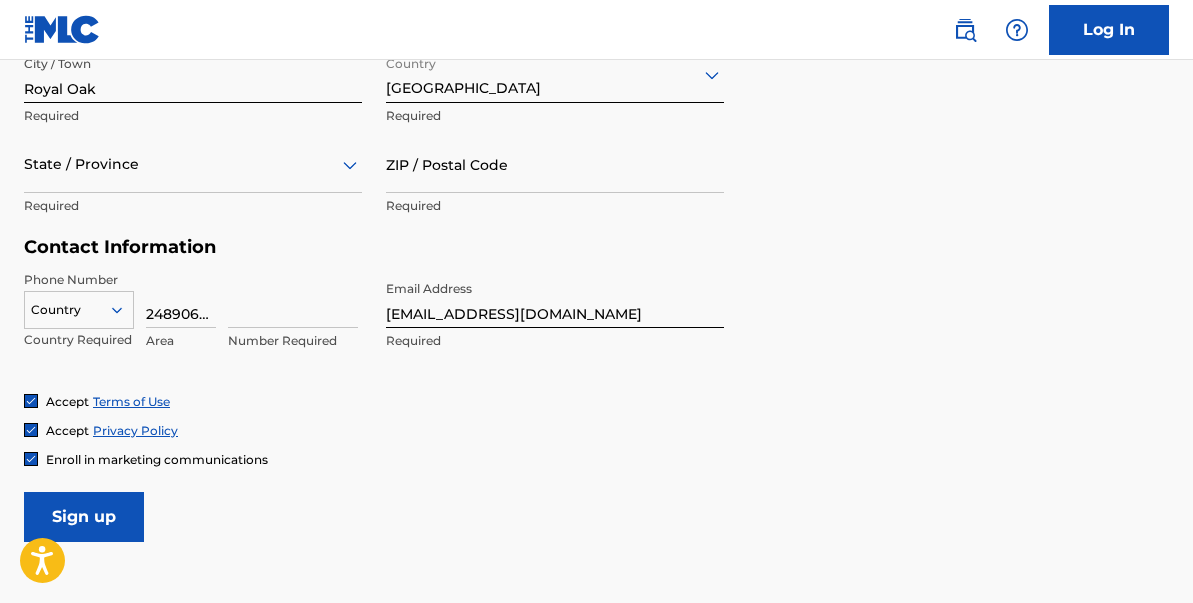 click on "2489069198" at bounding box center (181, 299) 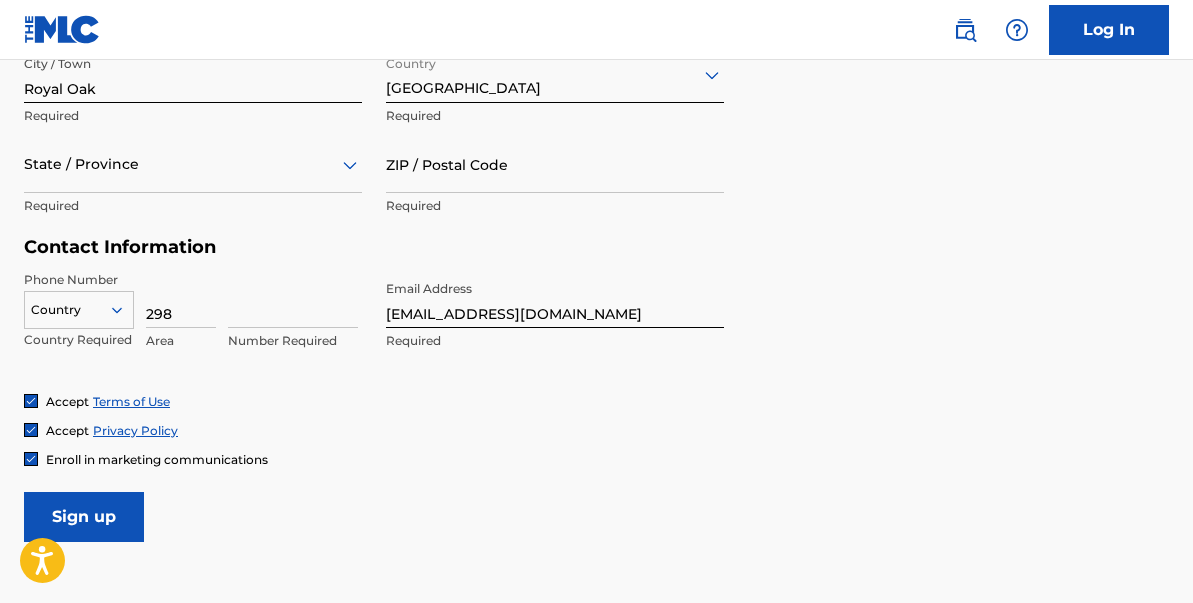 click on "298" at bounding box center (181, 299) 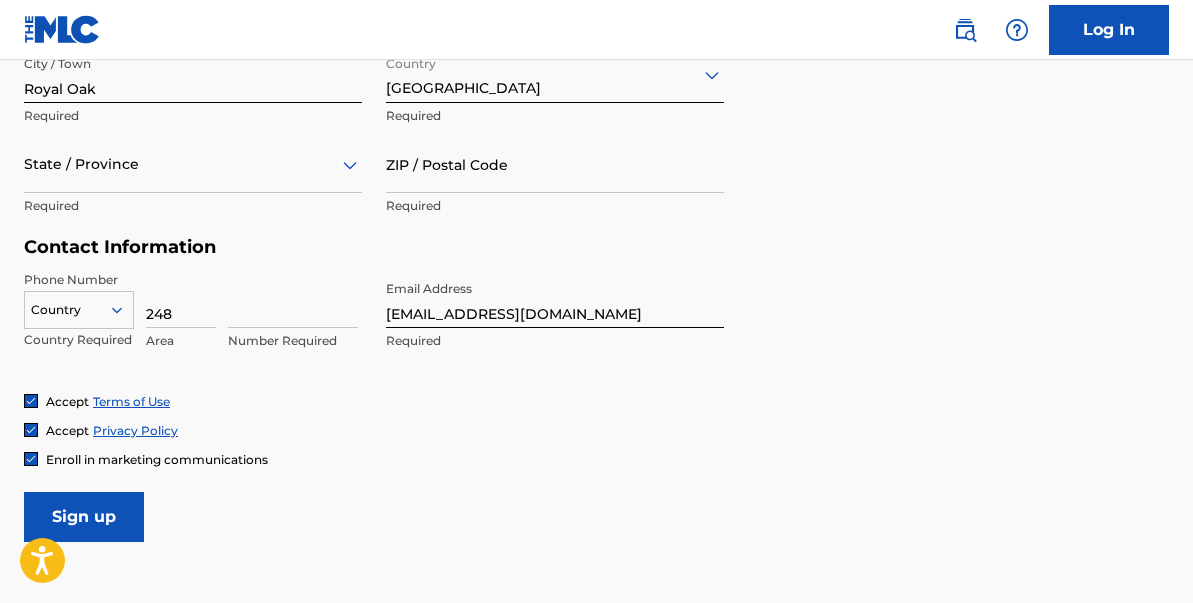 type on "248" 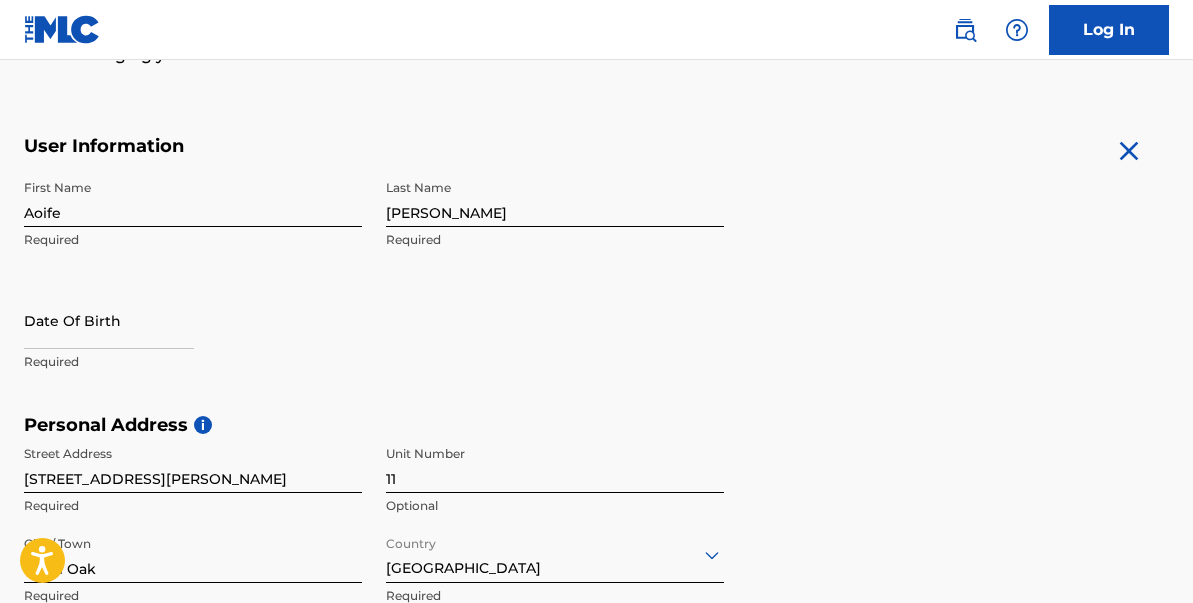 scroll, scrollTop: 413, scrollLeft: 0, axis: vertical 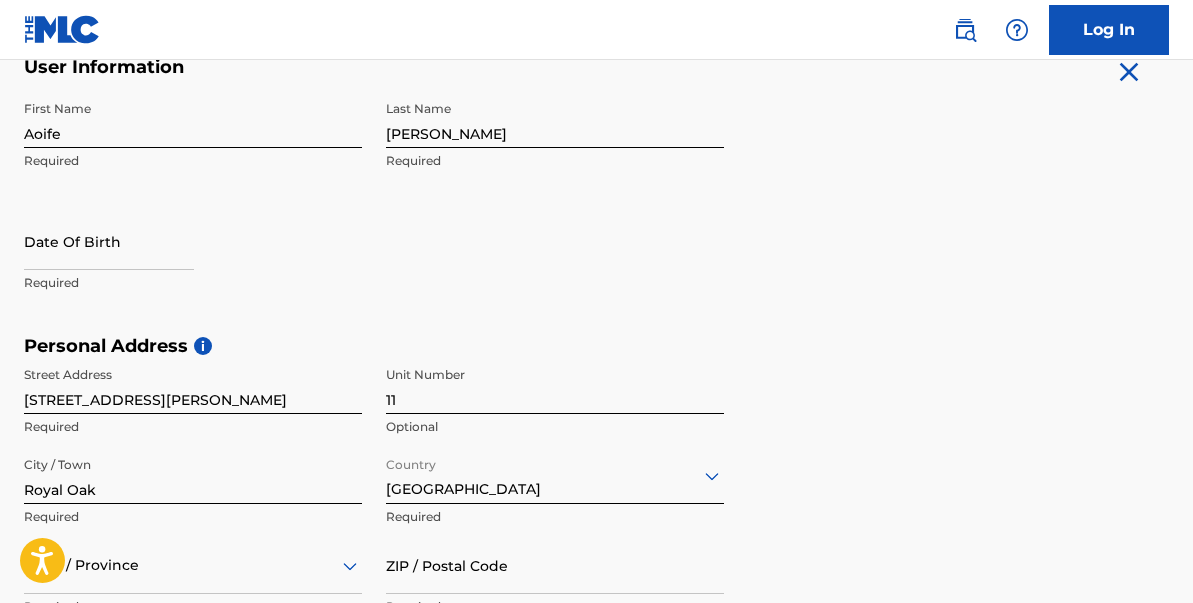 type on "9069198" 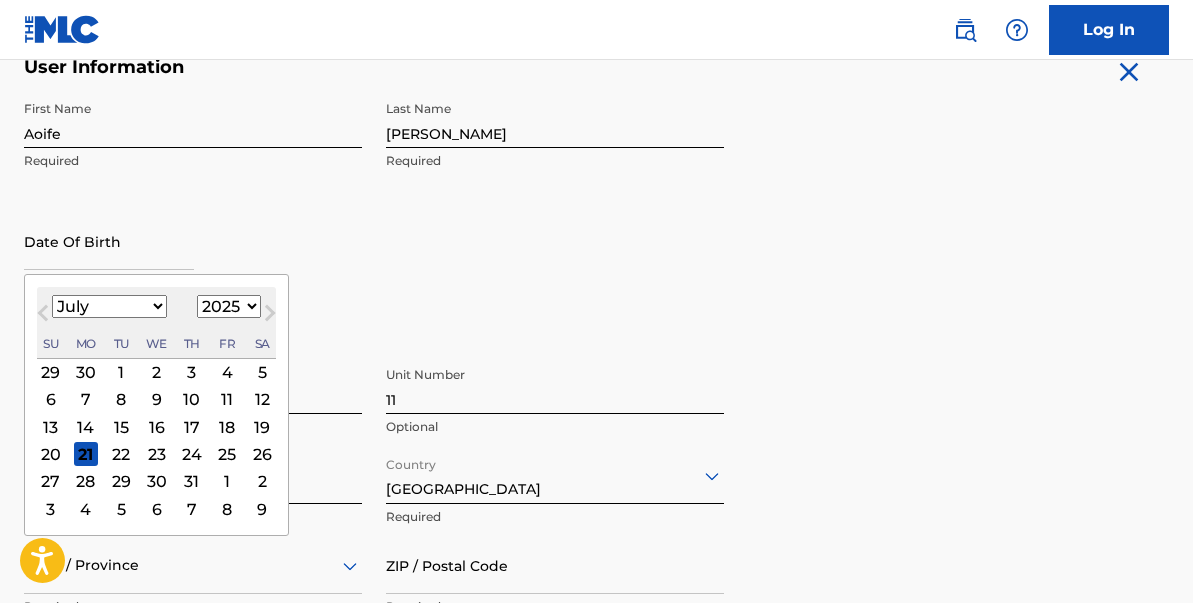 click on "1899 1900 1901 1902 1903 1904 1905 1906 1907 1908 1909 1910 1911 1912 1913 1914 1915 1916 1917 1918 1919 1920 1921 1922 1923 1924 1925 1926 1927 1928 1929 1930 1931 1932 1933 1934 1935 1936 1937 1938 1939 1940 1941 1942 1943 1944 1945 1946 1947 1948 1949 1950 1951 1952 1953 1954 1955 1956 1957 1958 1959 1960 1961 1962 1963 1964 1965 1966 1967 1968 1969 1970 1971 1972 1973 1974 1975 1976 1977 1978 1979 1980 1981 1982 1983 1984 1985 1986 1987 1988 1989 1990 1991 1992 1993 1994 1995 1996 1997 1998 1999 2000 2001 2002 2003 2004 2005 2006 2007 2008 2009 2010 2011 2012 2013 2014 2015 2016 2017 2018 2019 2020 2021 2022 2023 2024 2025 2026 2027 2028 2029 2030 2031 2032 2033 2034 2035 2036 2037 2038 2039 2040 2041 2042 2043 2044 2045 2046 2047 2048 2049 2050 2051 2052 2053 2054 2055 2056 2057 2058 2059 2060 2061 2062 2063 2064 2065 2066 2067 2068 2069 2070 2071 2072 2073 2074 2075 2076 2077 2078 2079 2080 2081 2082 2083 2084 2085 2086 2087 2088 2089 2090 2091 2092 2093 2094 2095 2096 2097 2098 2099 2100" at bounding box center [229, 306] 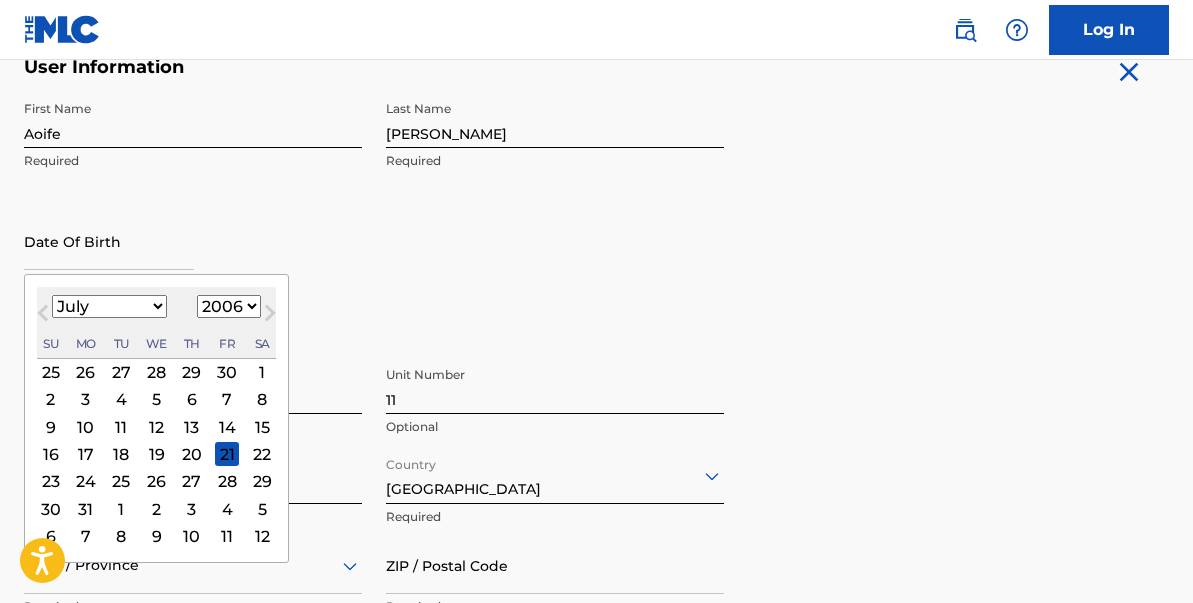 click on "3" at bounding box center [86, 400] 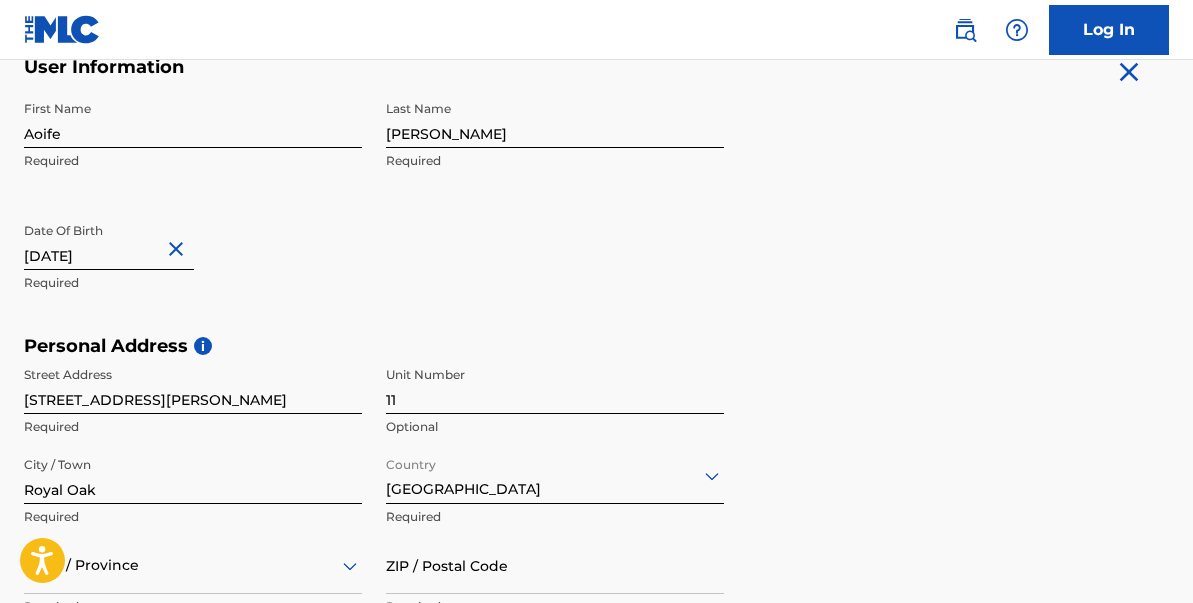 click on "First Name [PERSON_NAME] Required Last Name [PERSON_NAME] Required Date Of Birth [DEMOGRAPHIC_DATA] Required" at bounding box center [374, 213] 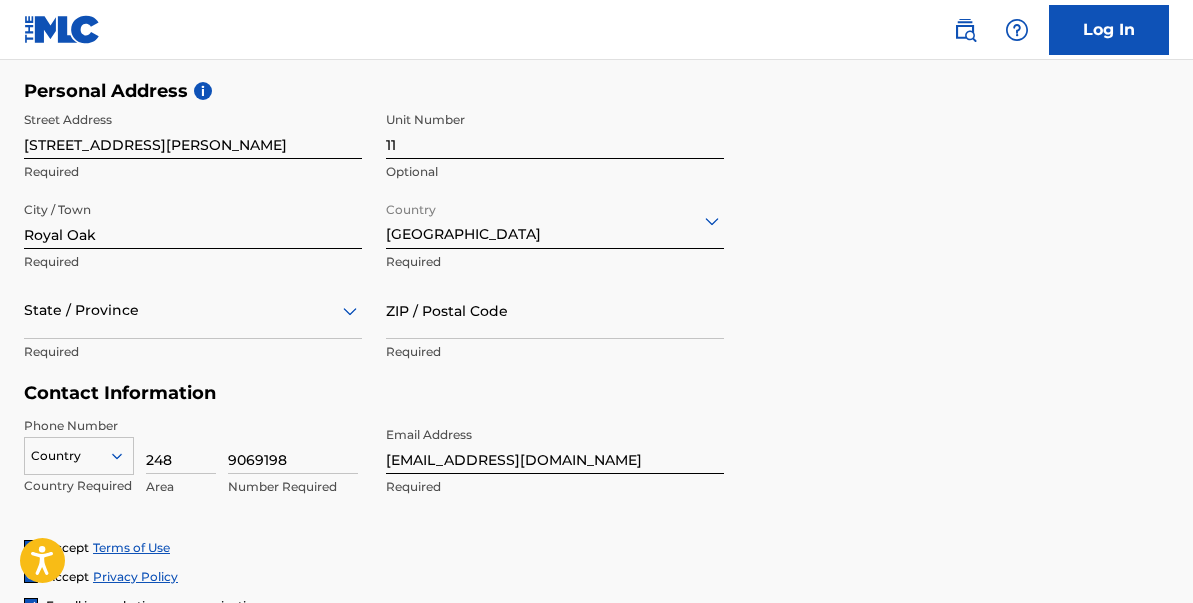 scroll, scrollTop: 961, scrollLeft: 0, axis: vertical 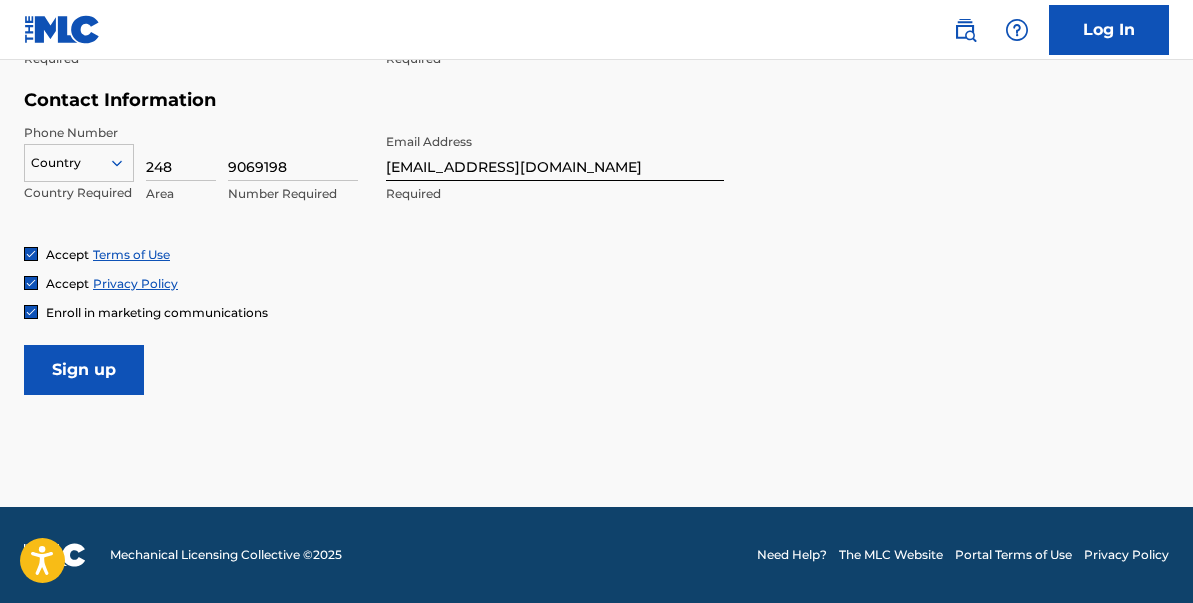 click on "Sign up" at bounding box center [84, 370] 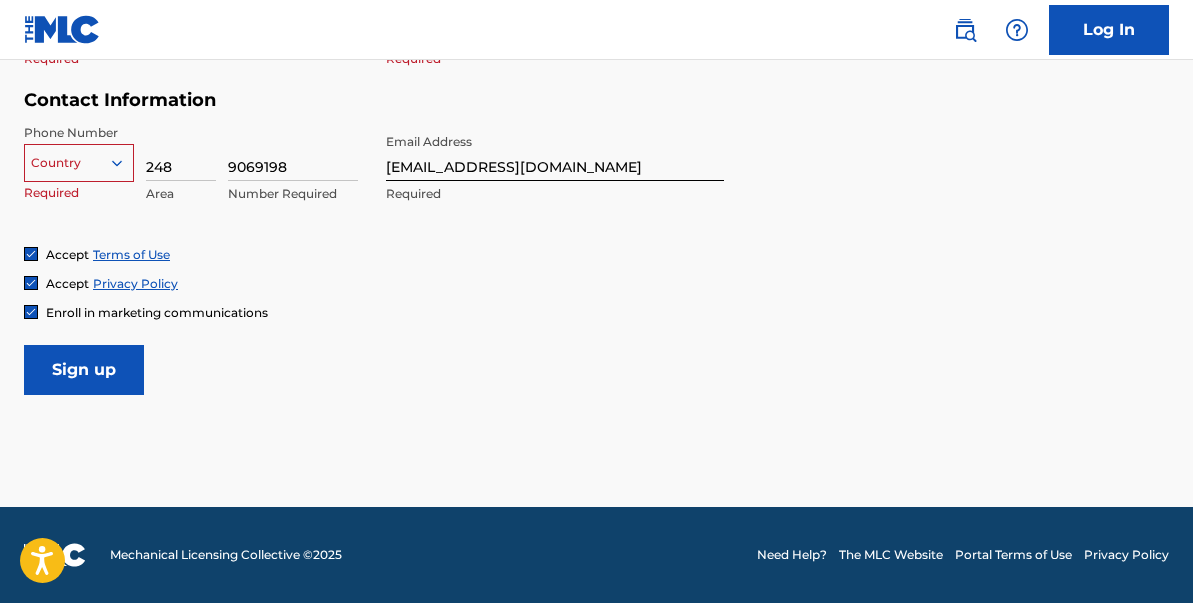 click on "Country" at bounding box center (79, 159) 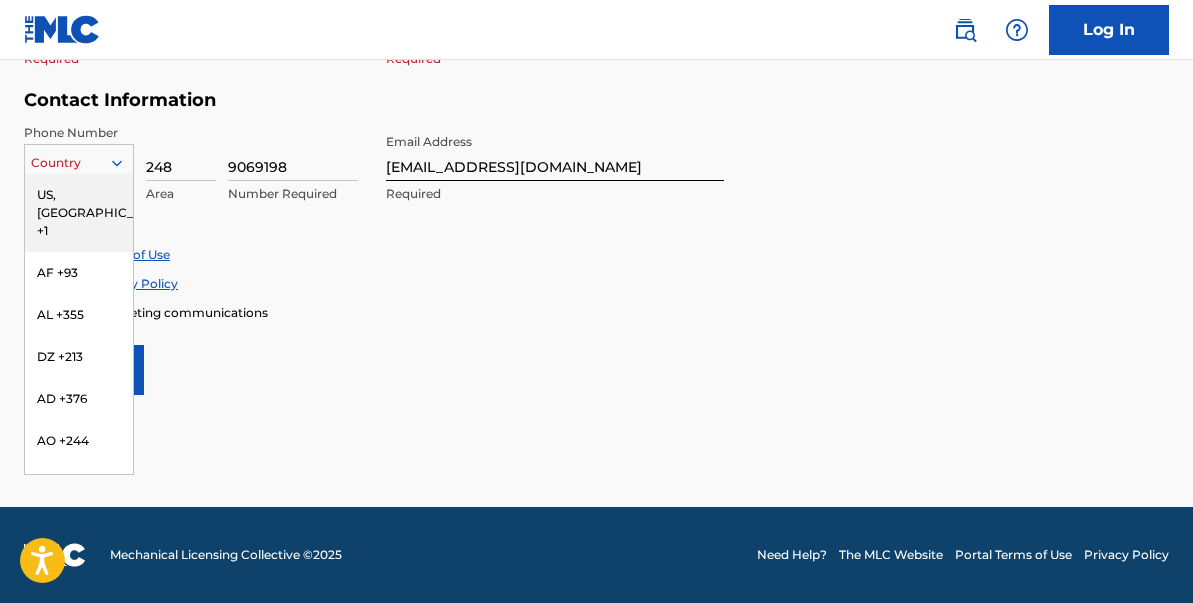 click on "US, [GEOGRAPHIC_DATA] +1" at bounding box center (79, 213) 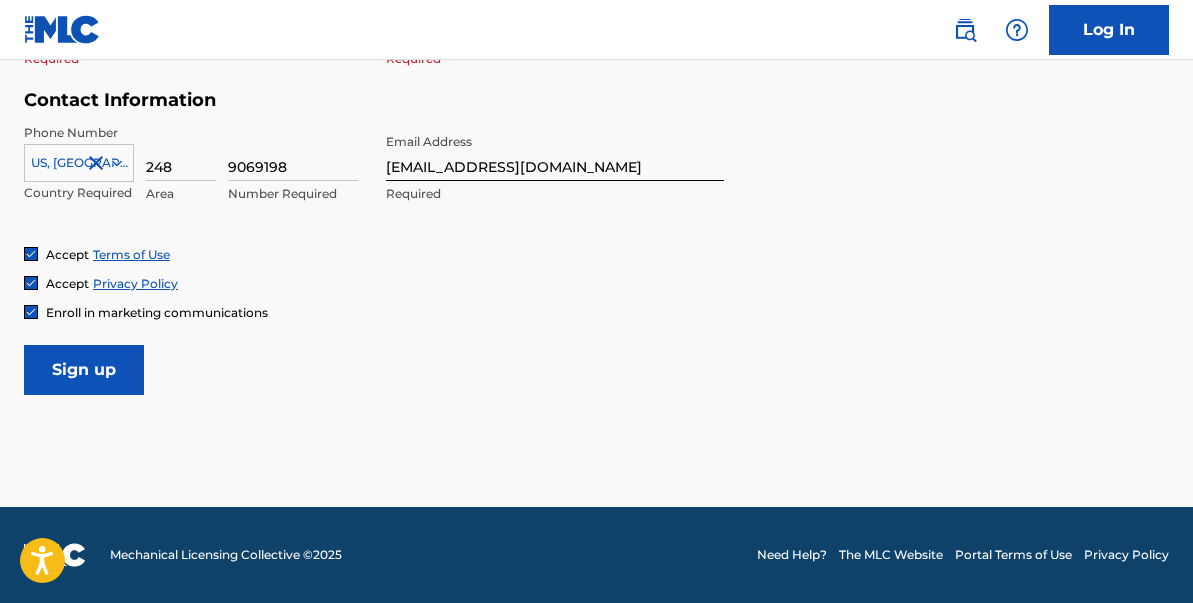 click on "Sign up" at bounding box center [84, 370] 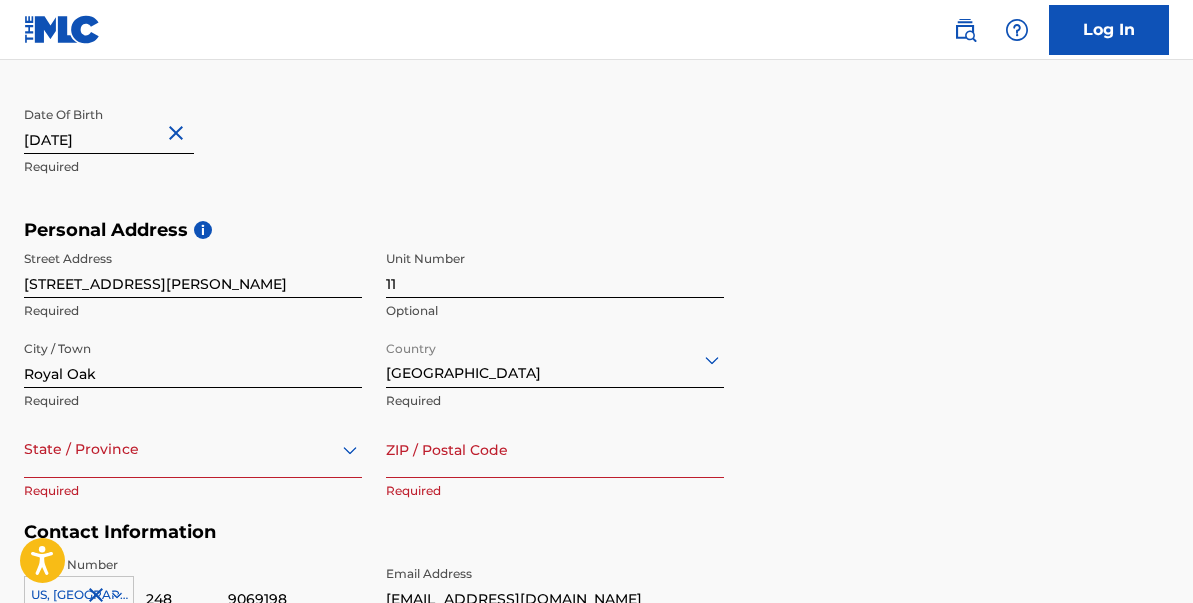 click on "option , selected. Select is focused ,type to refine list, press Down to open the menu,  State / Province" at bounding box center [193, 449] 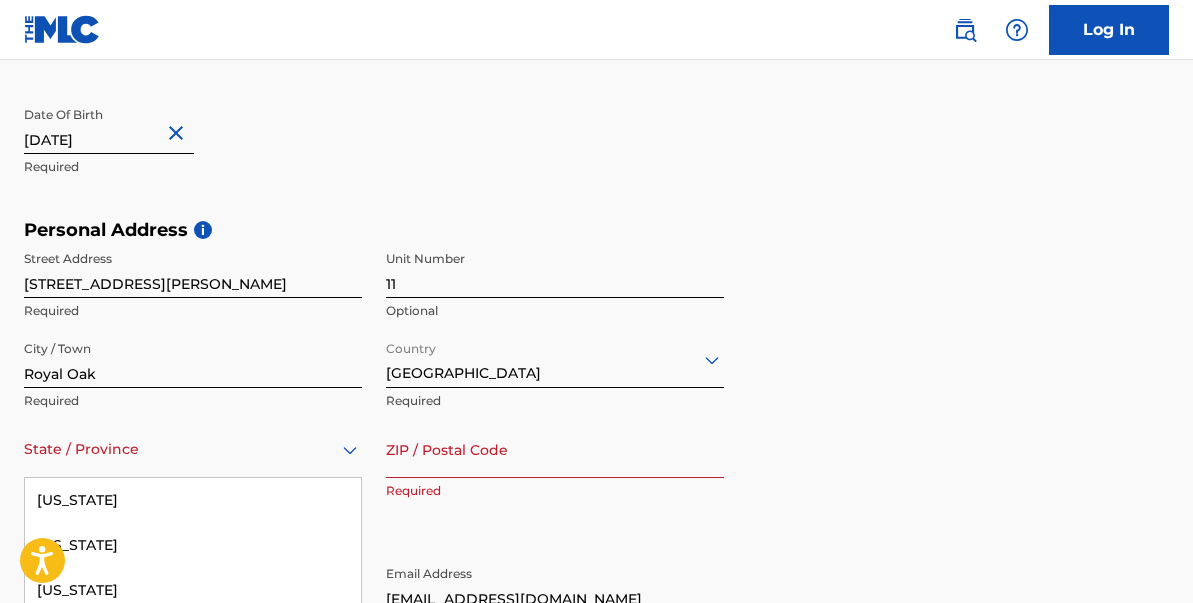 scroll, scrollTop: 705, scrollLeft: 0, axis: vertical 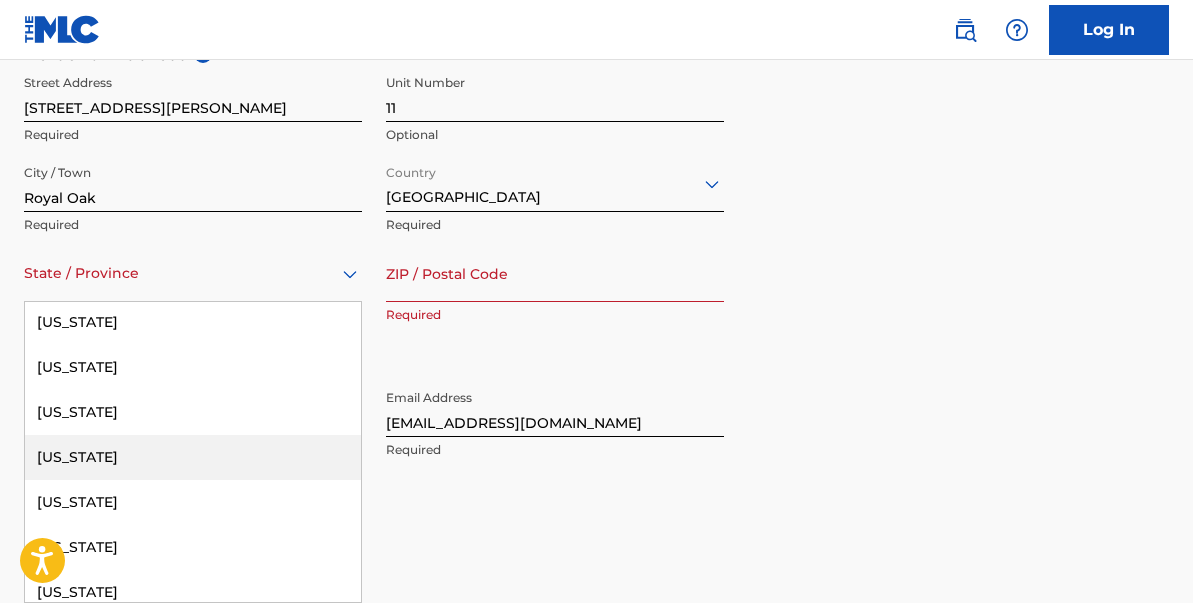click on "[US_STATE]" at bounding box center [193, 457] 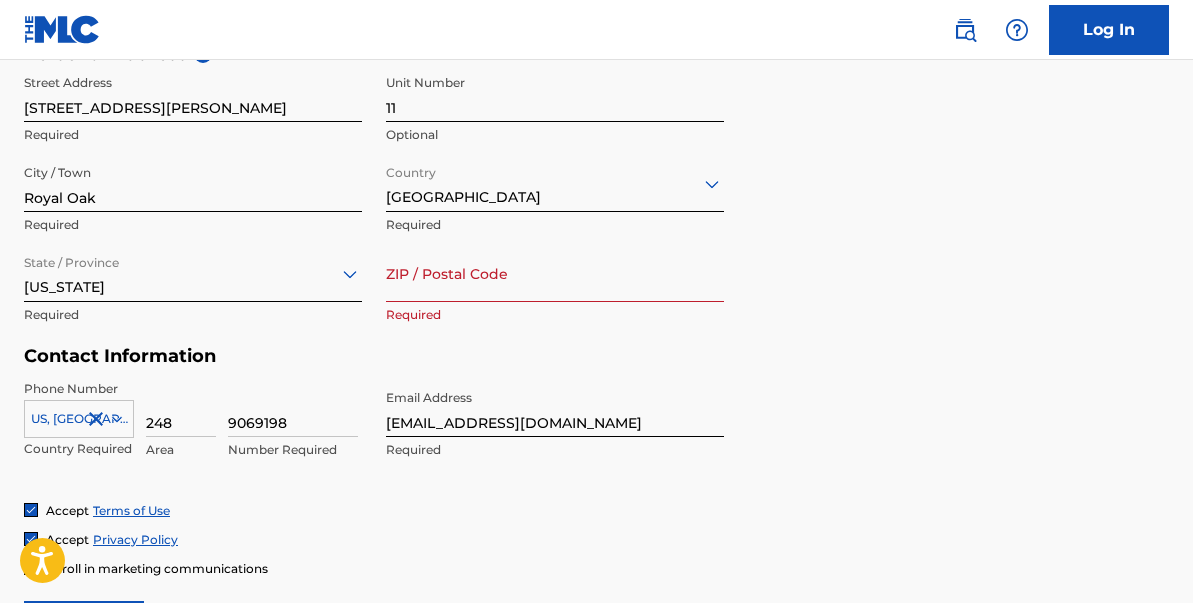 click on "ZIP / Postal Code" at bounding box center [555, 273] 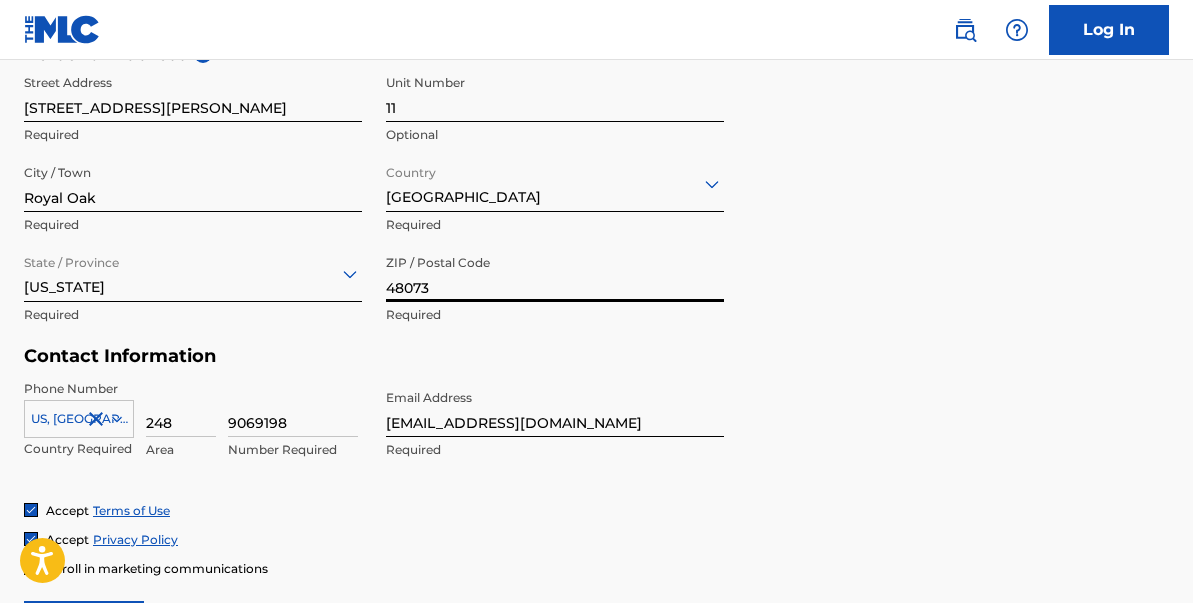 scroll, scrollTop: 961, scrollLeft: 0, axis: vertical 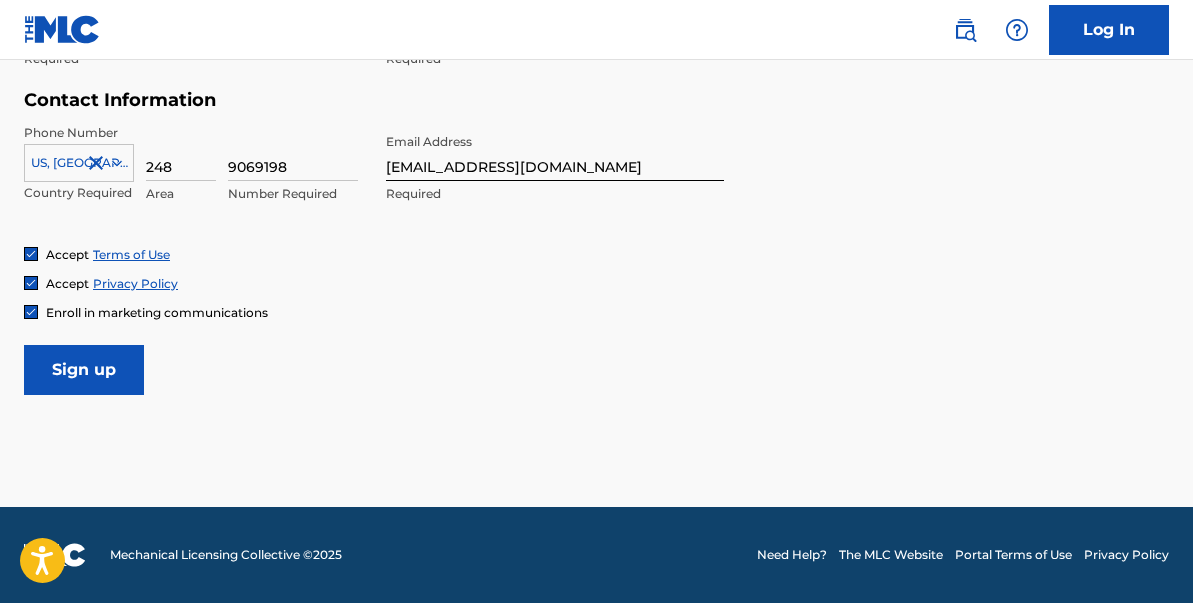 type on "48073" 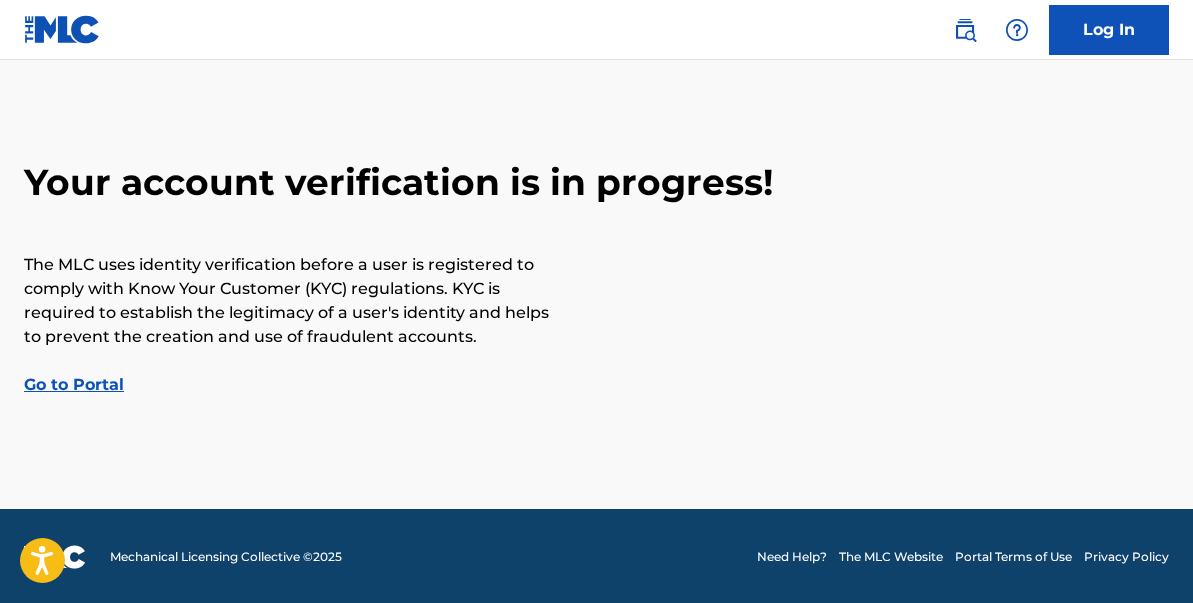 scroll, scrollTop: 48, scrollLeft: 0, axis: vertical 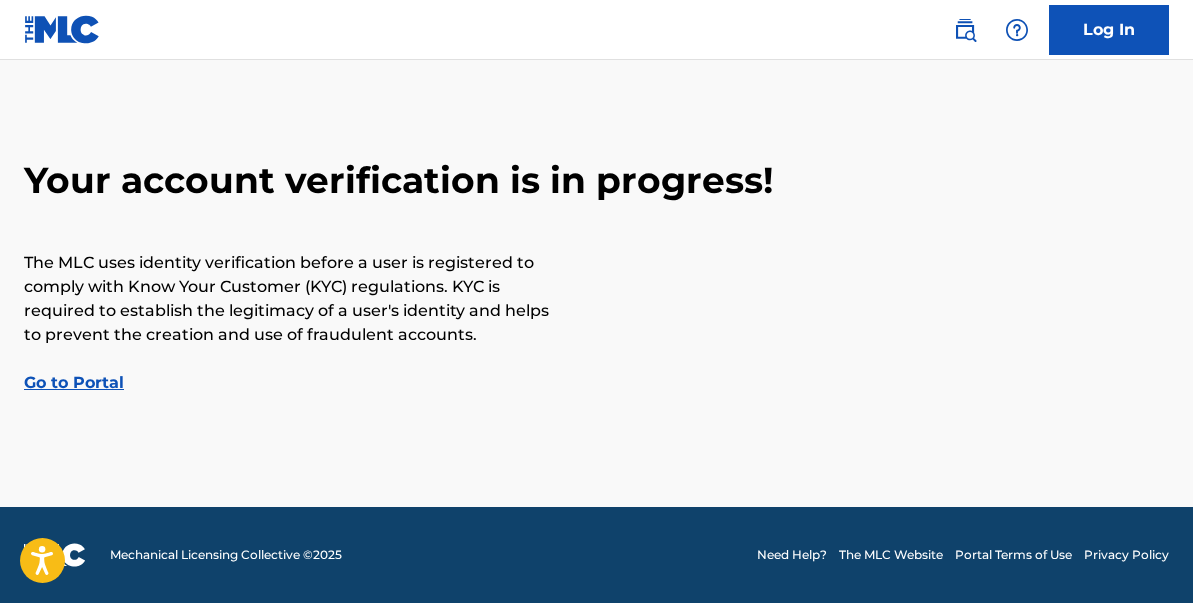 click on "Go to Portal" at bounding box center [74, 382] 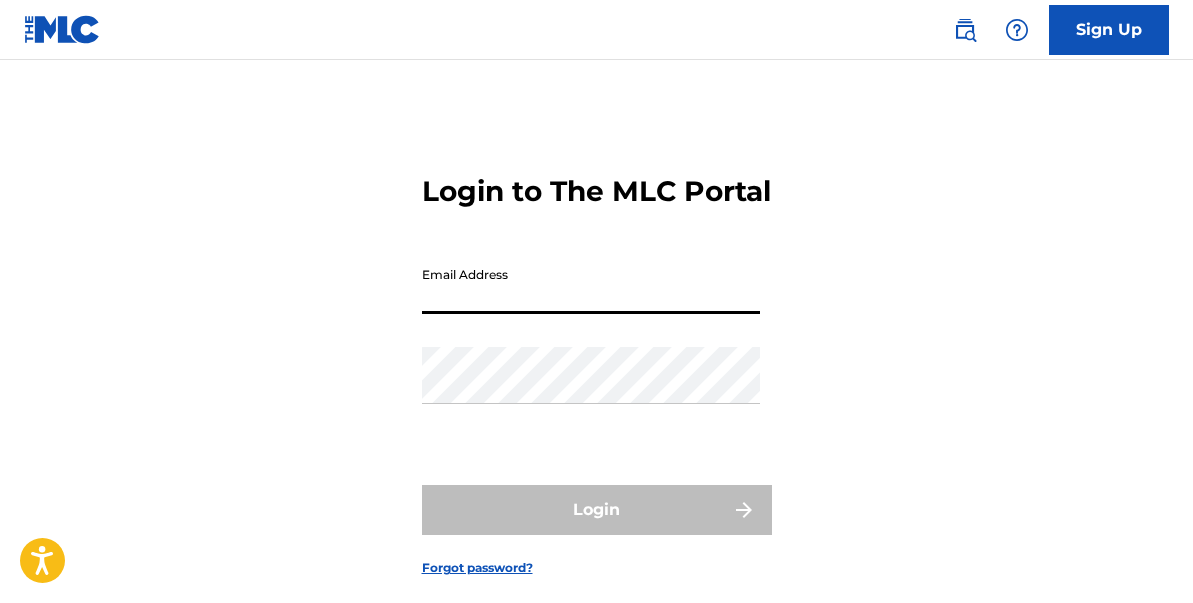 click on "Email Address" at bounding box center [591, 285] 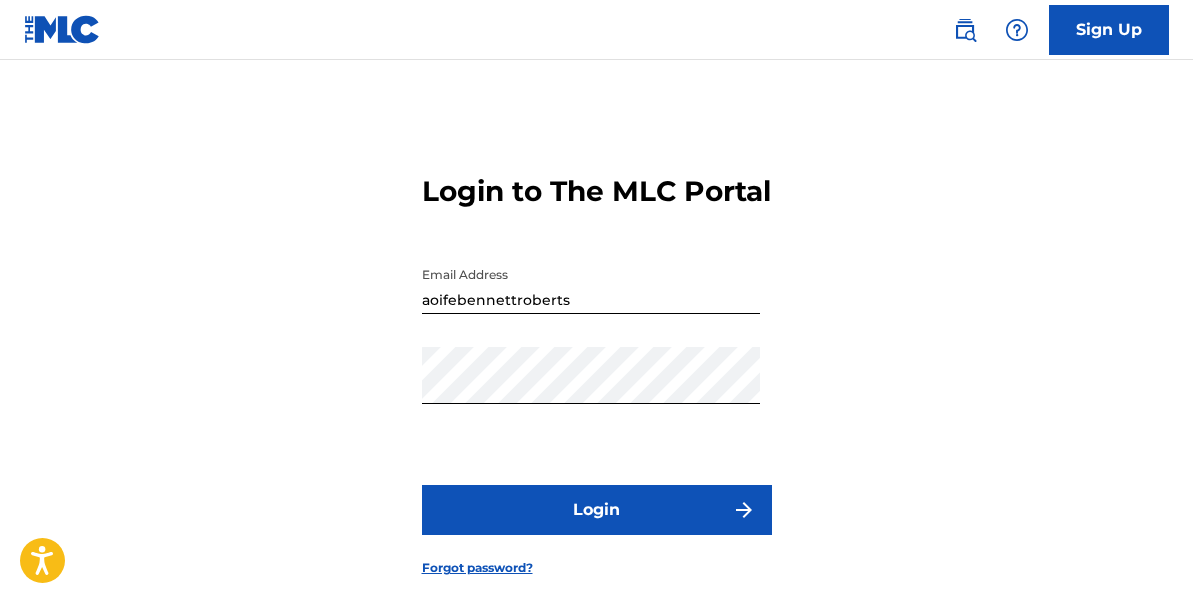 click on "Login" at bounding box center [597, 510] 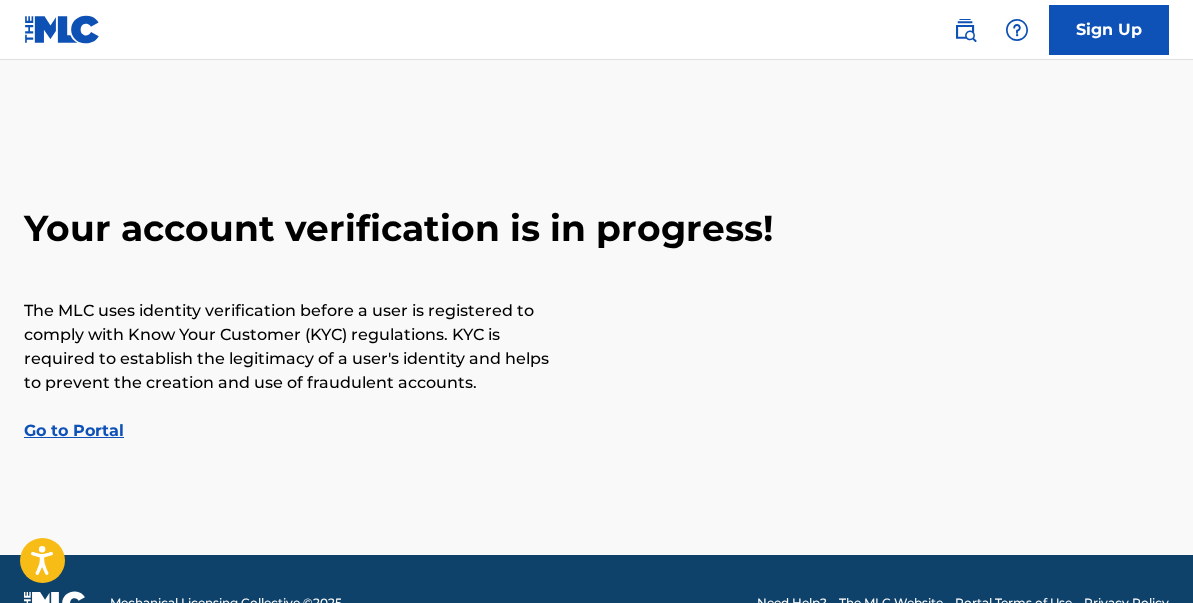 scroll, scrollTop: 48, scrollLeft: 0, axis: vertical 